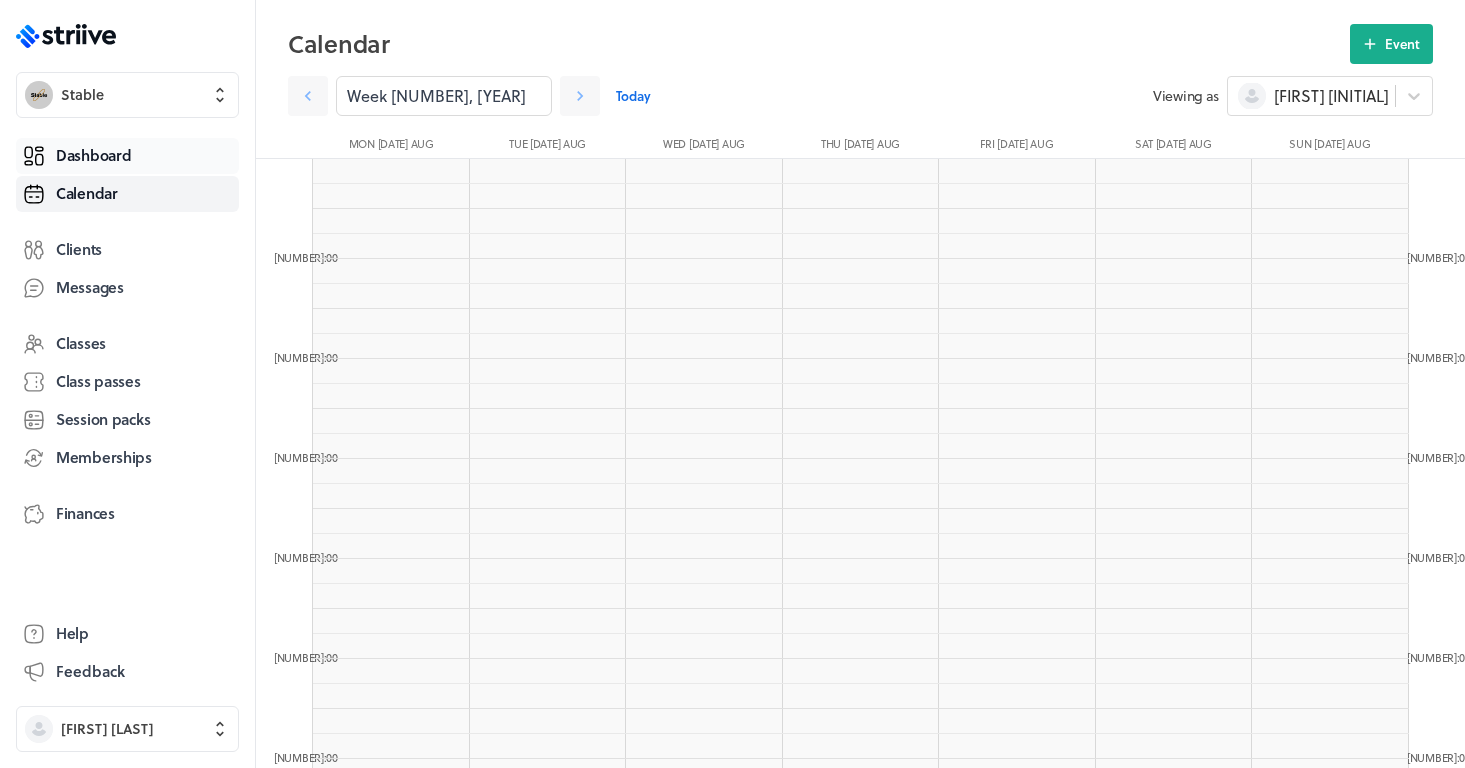 scroll, scrollTop: 600, scrollLeft: 0, axis: vertical 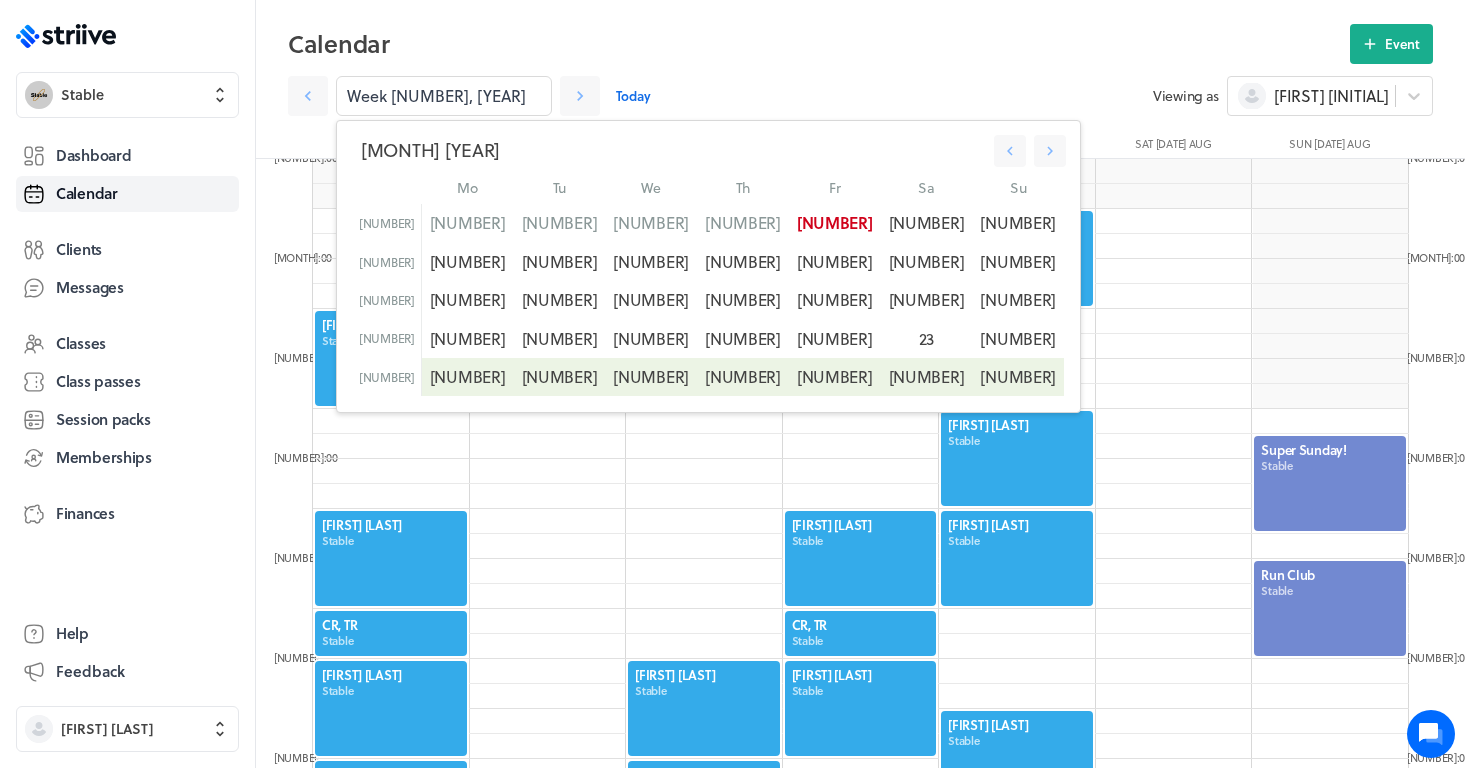 click at bounding box center (548, 759) 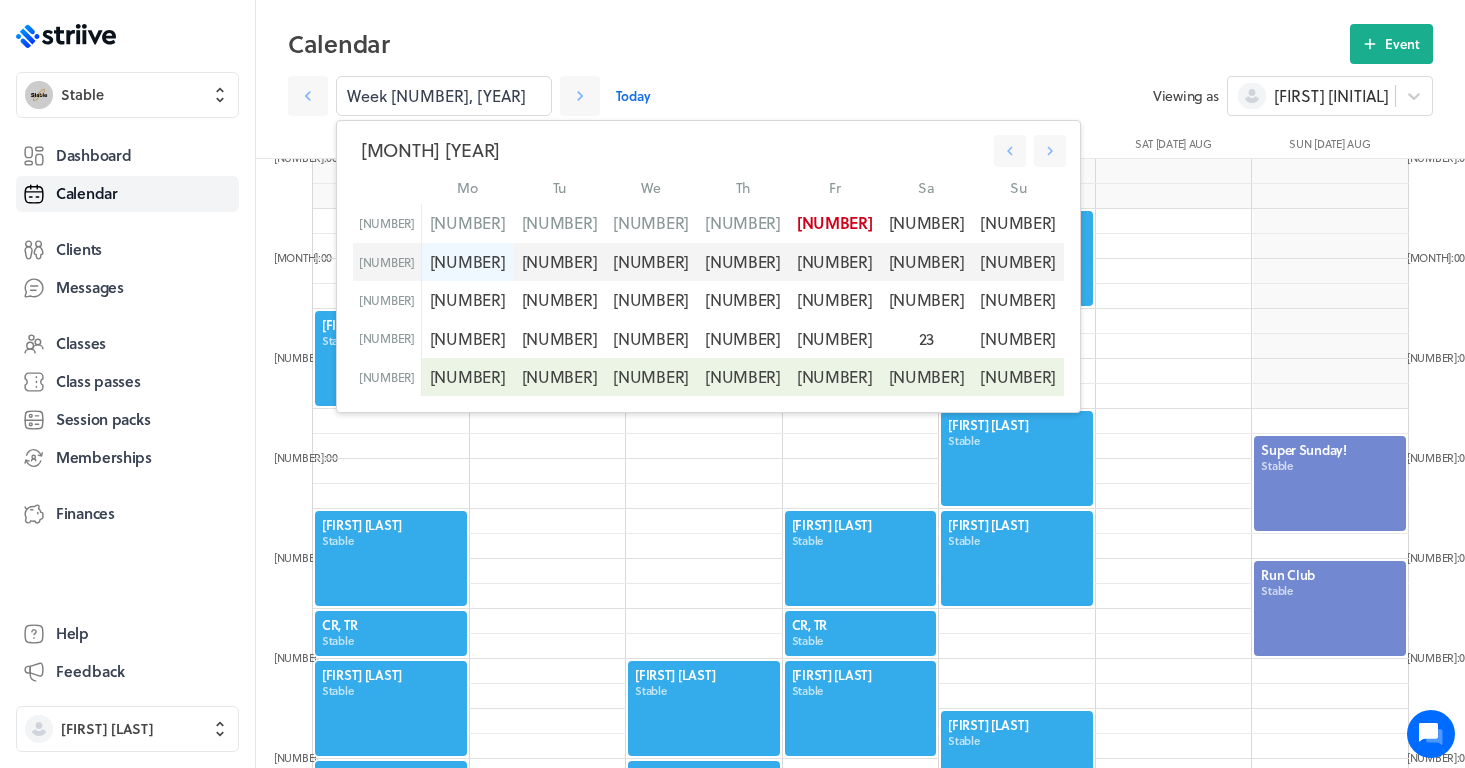 click on "[NUMBER]" at bounding box center (467, 262) 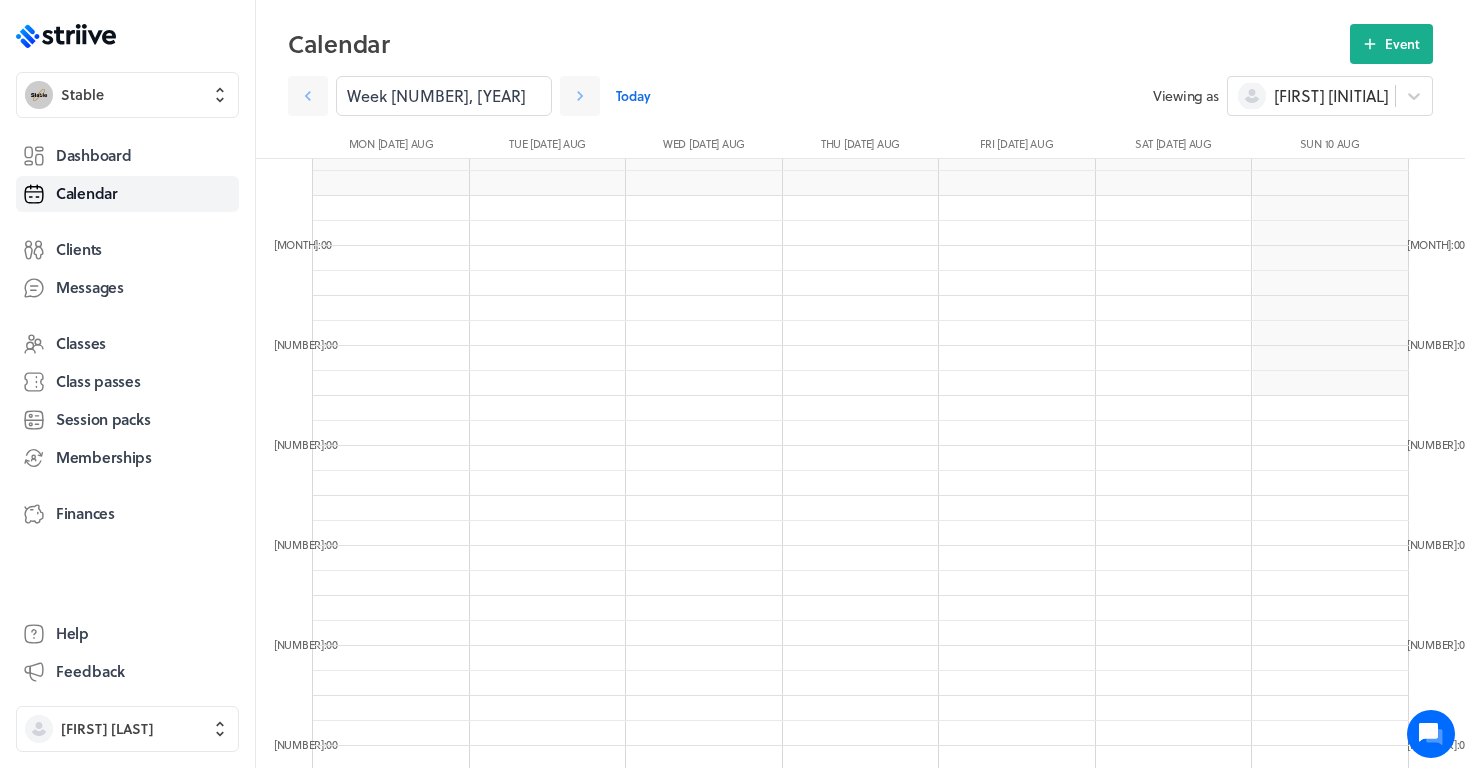 scroll, scrollTop: 630, scrollLeft: 0, axis: vertical 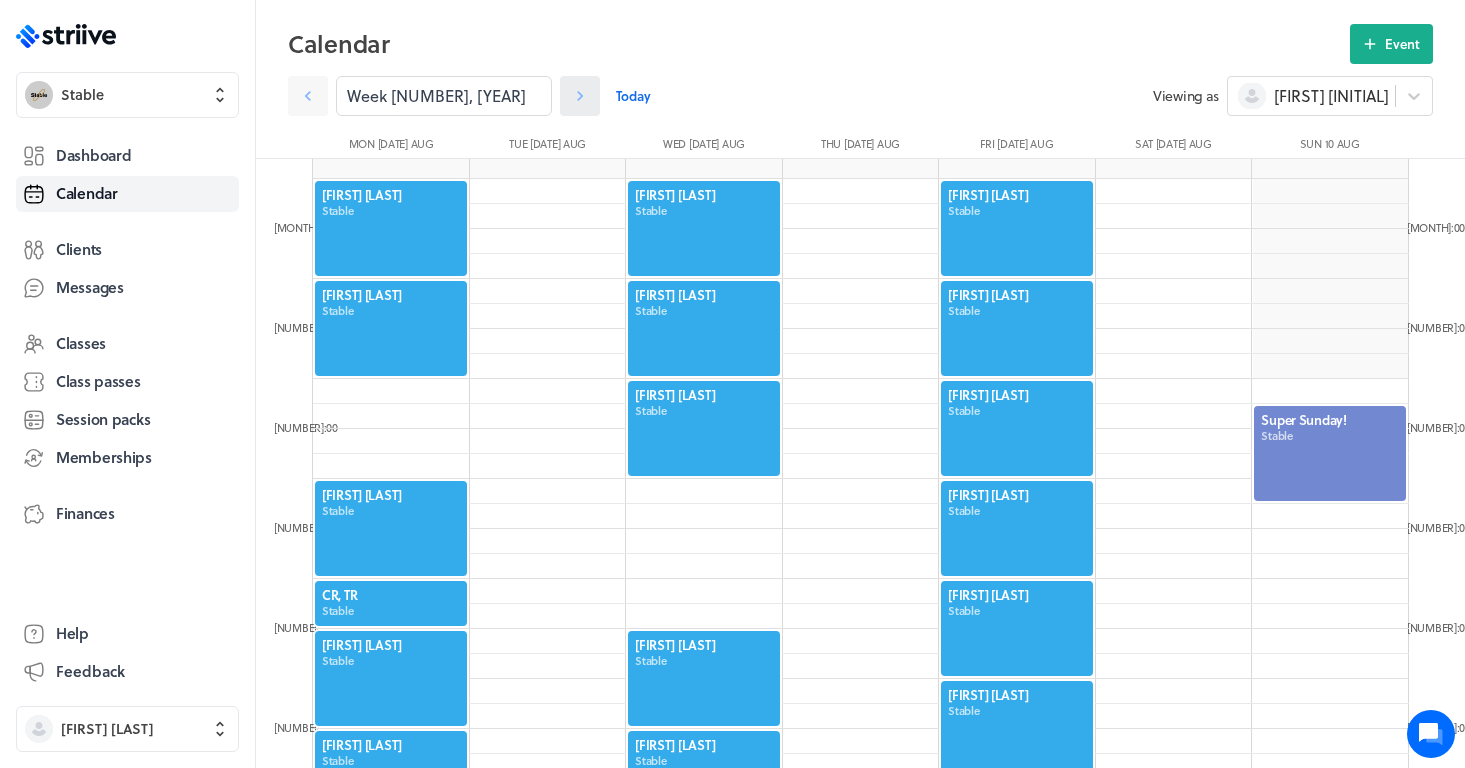 click 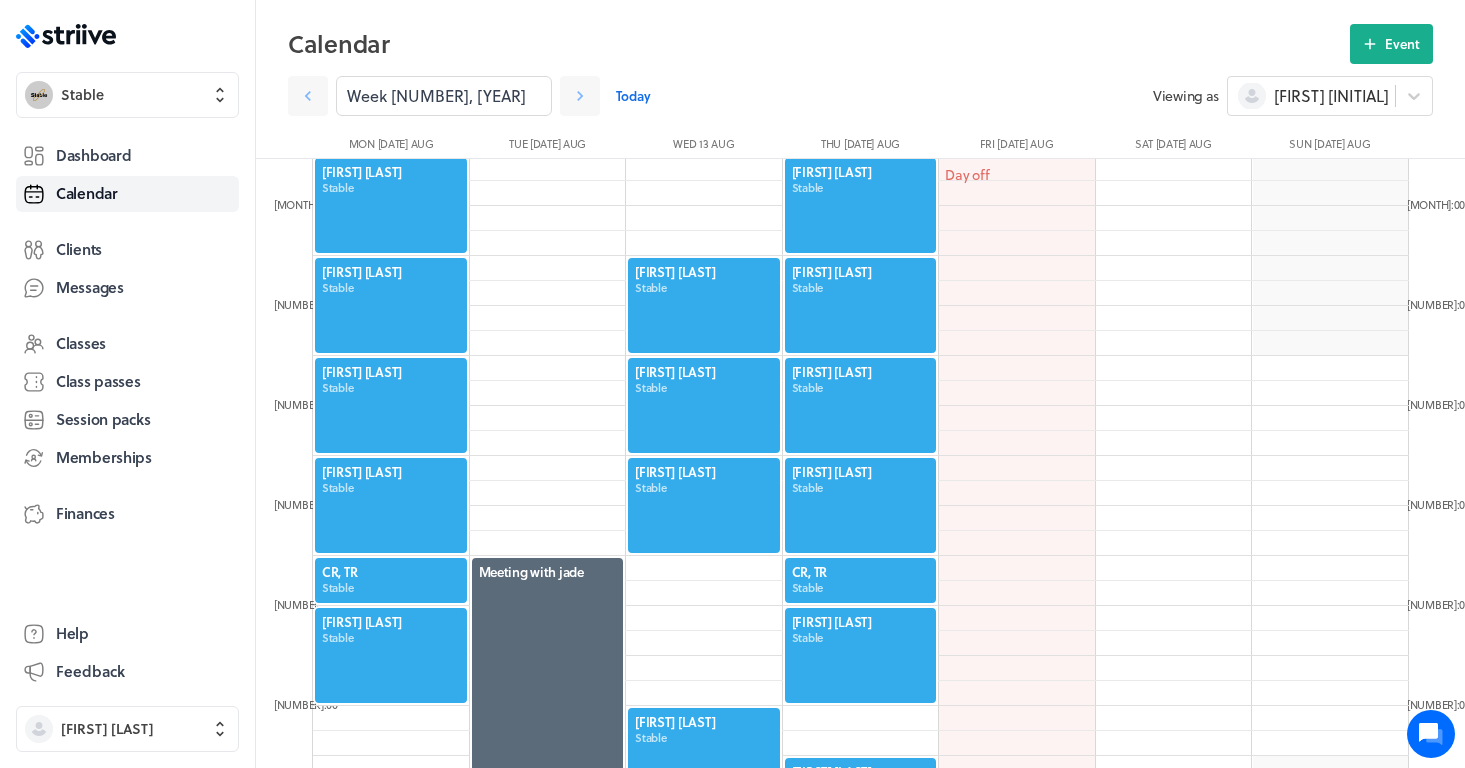 scroll, scrollTop: 657, scrollLeft: 0, axis: vertical 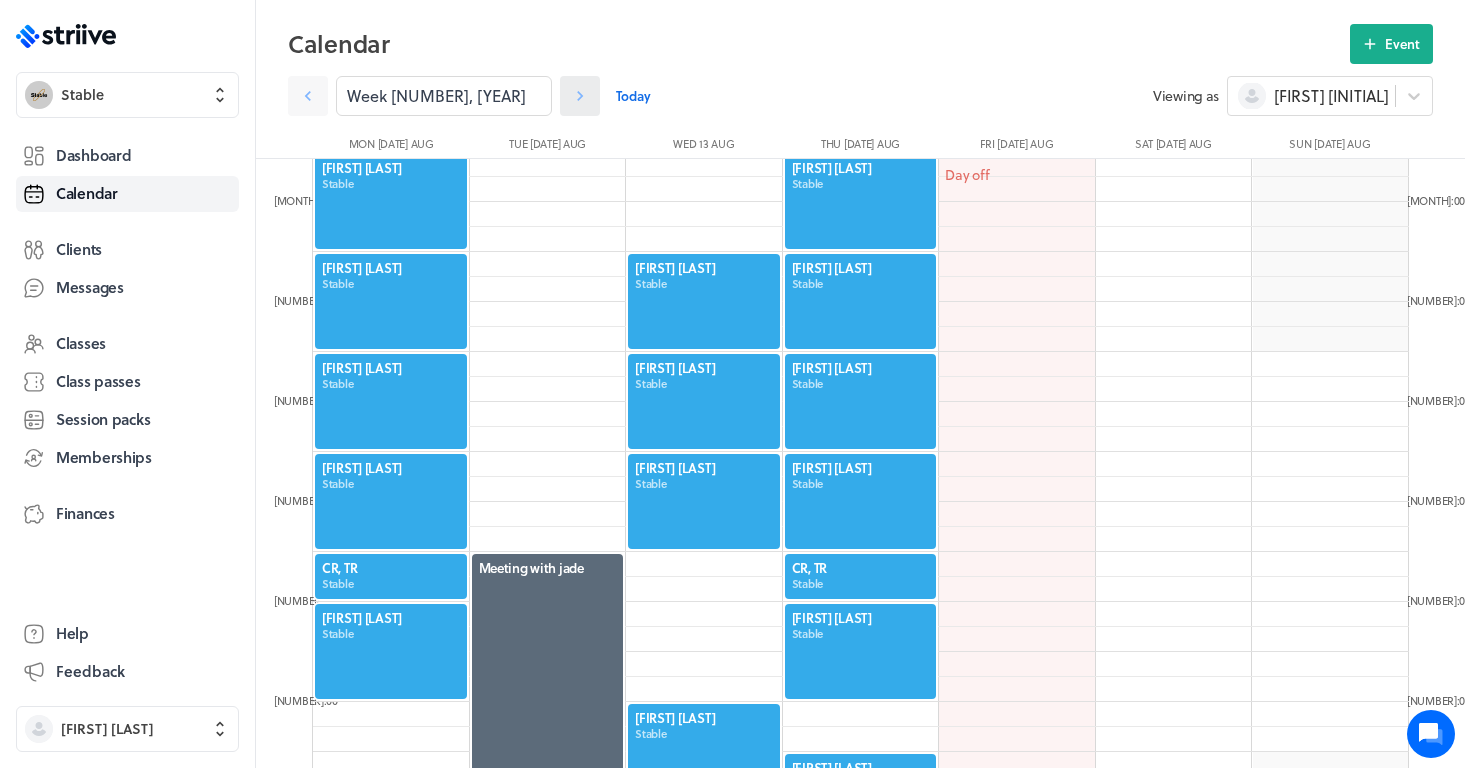click 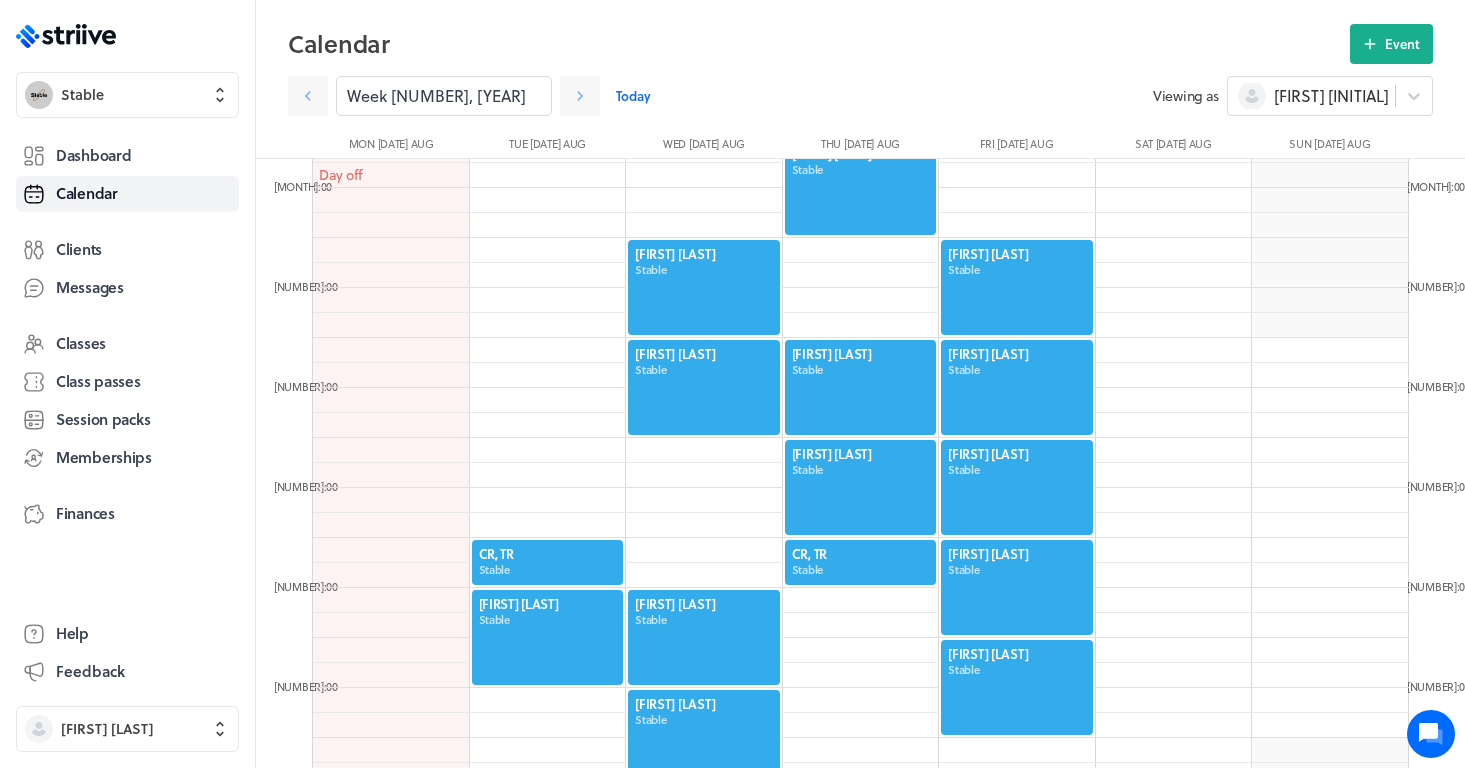 scroll, scrollTop: 673, scrollLeft: 0, axis: vertical 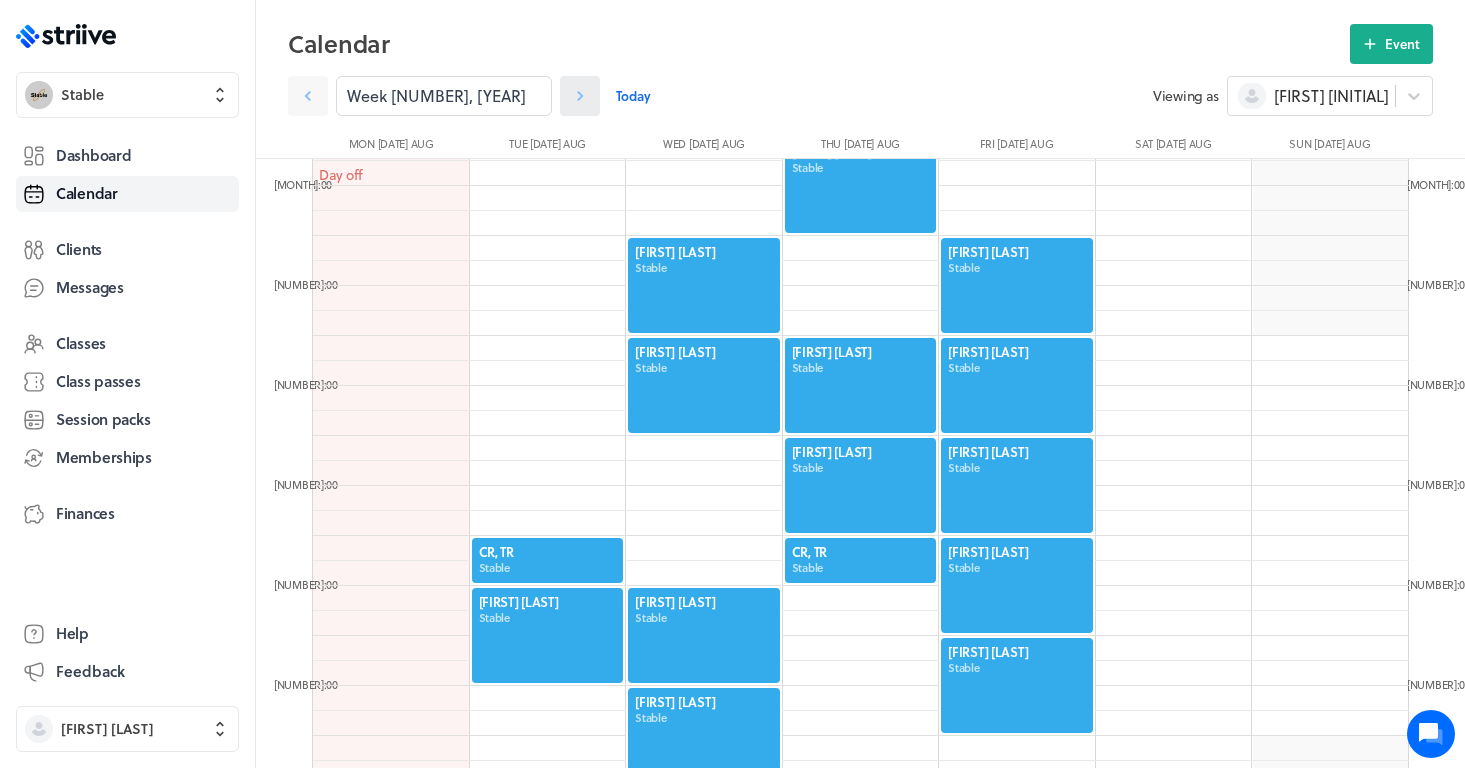 click at bounding box center [580, 96] 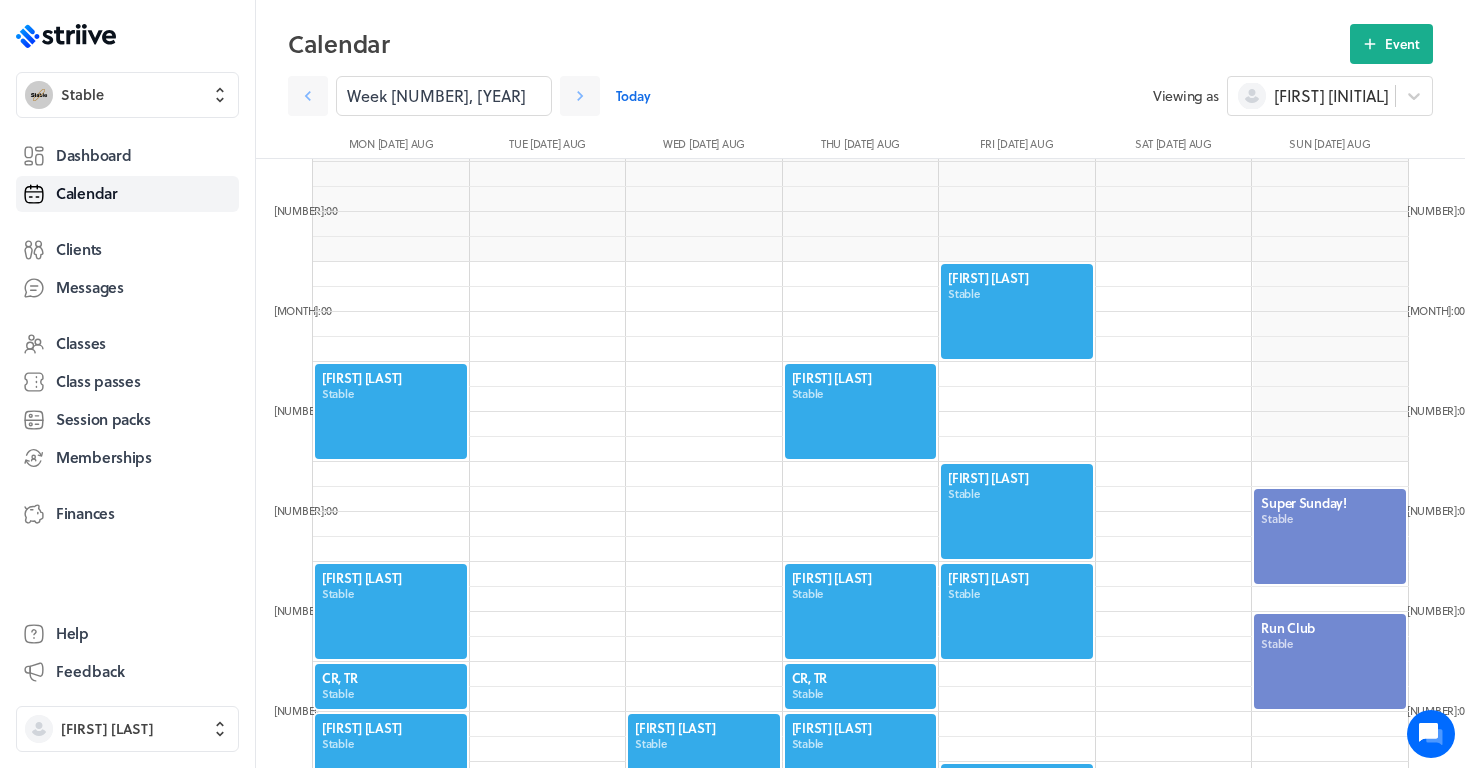 scroll, scrollTop: 590, scrollLeft: 0, axis: vertical 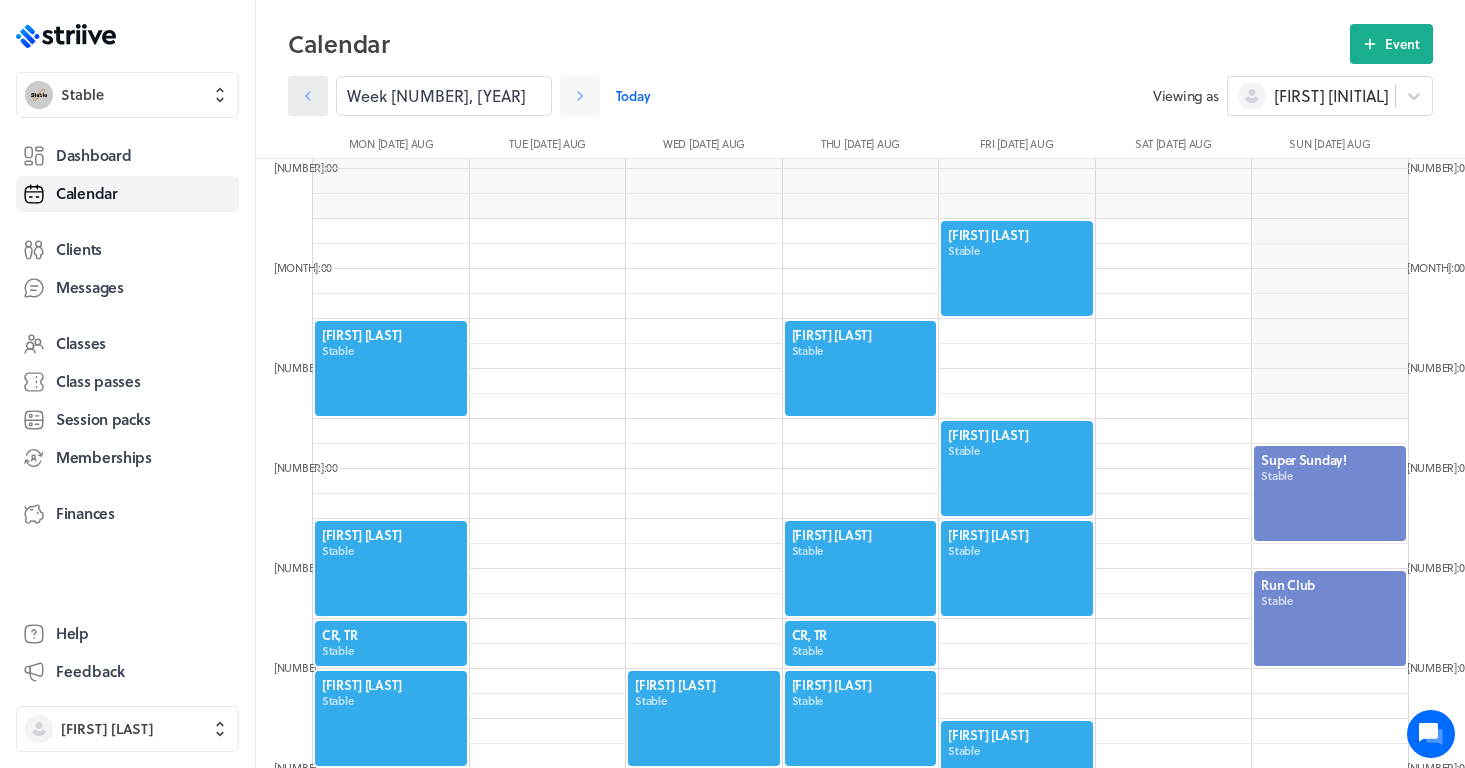 click 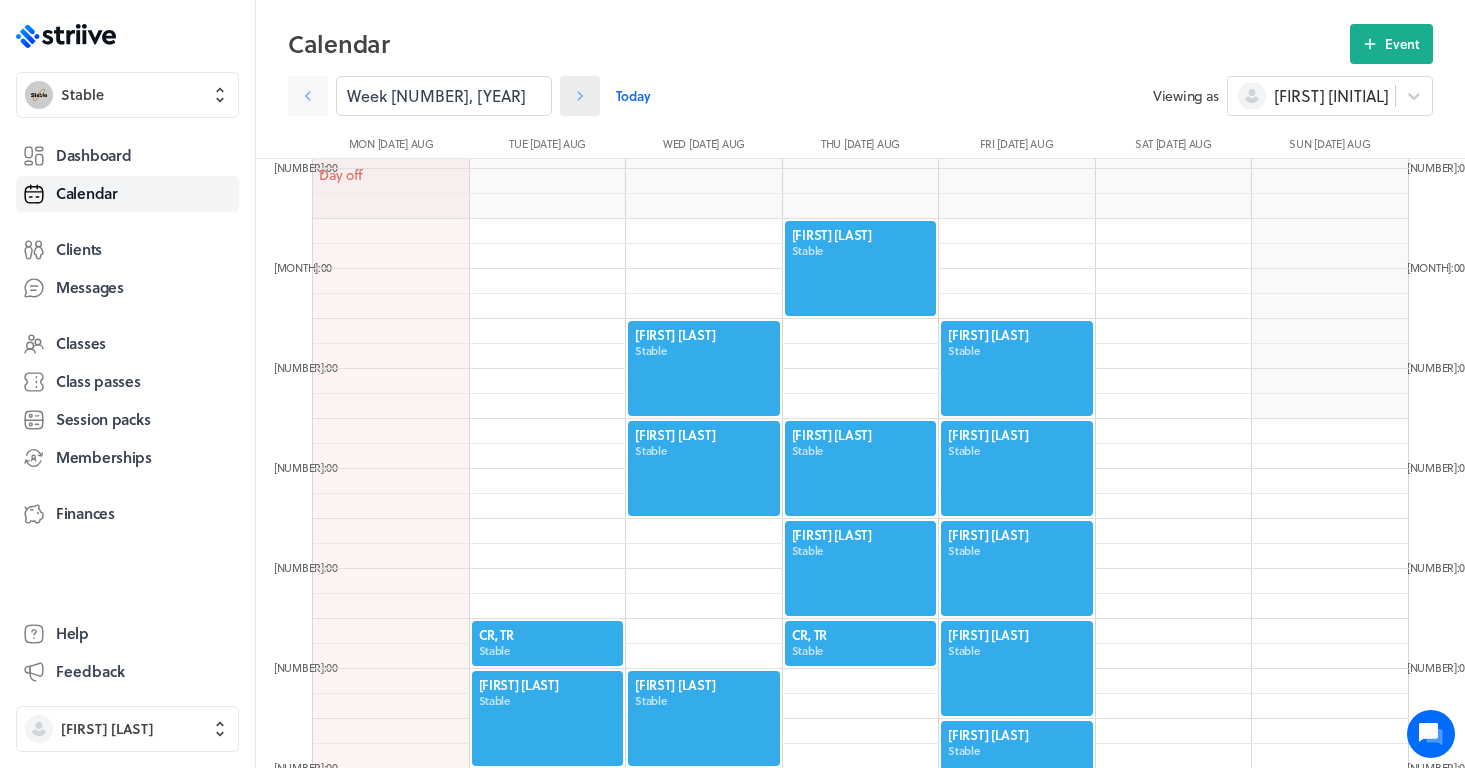 click 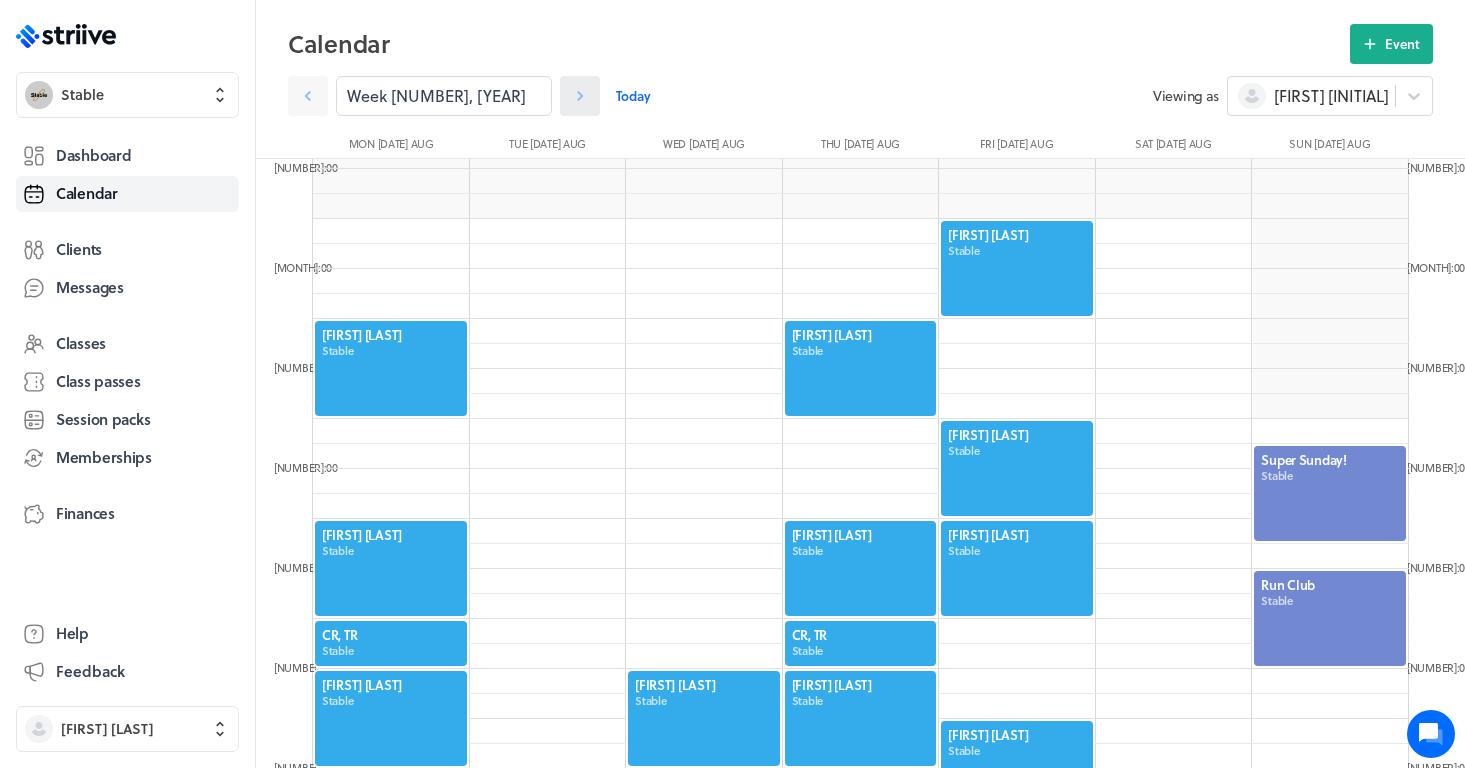 click 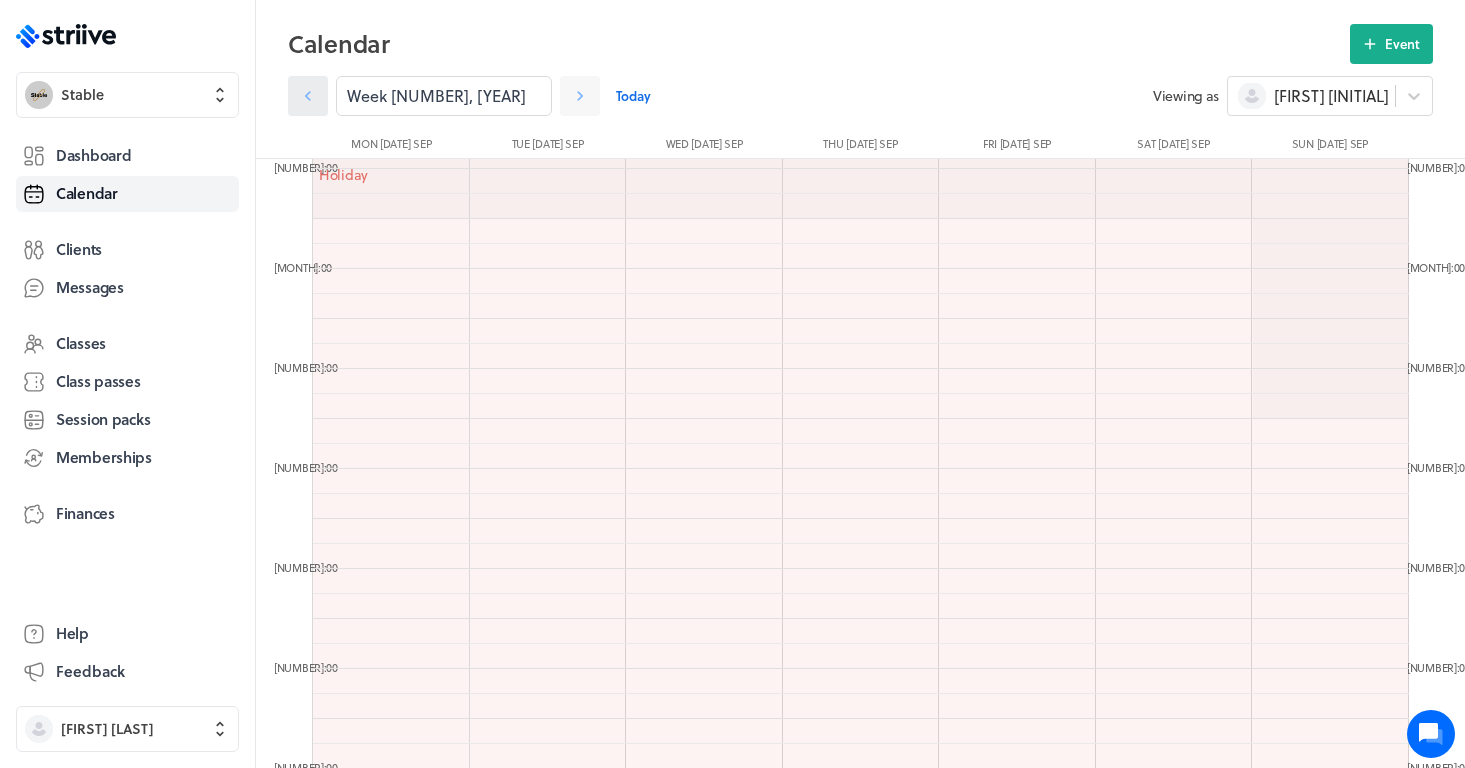 click at bounding box center [308, 96] 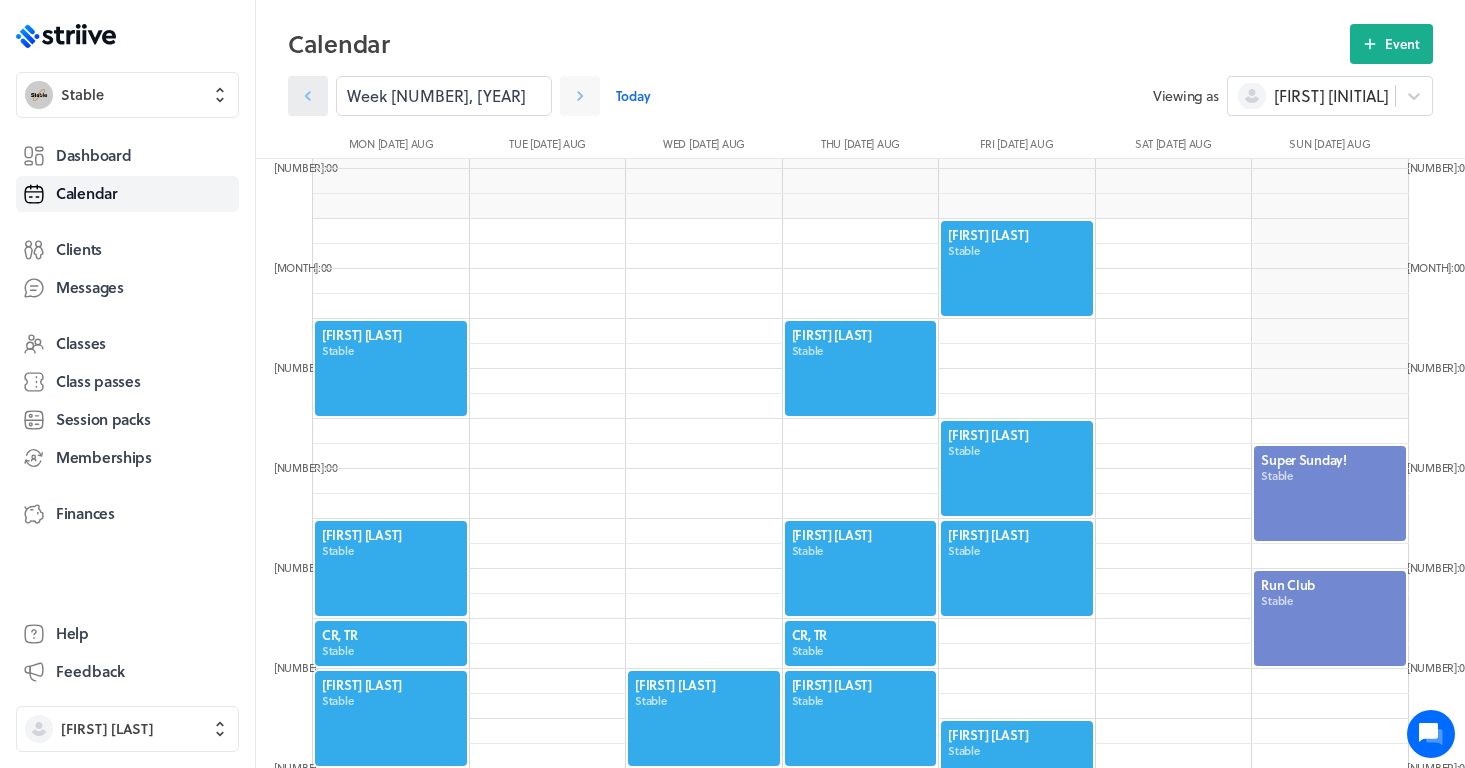 click at bounding box center (308, 96) 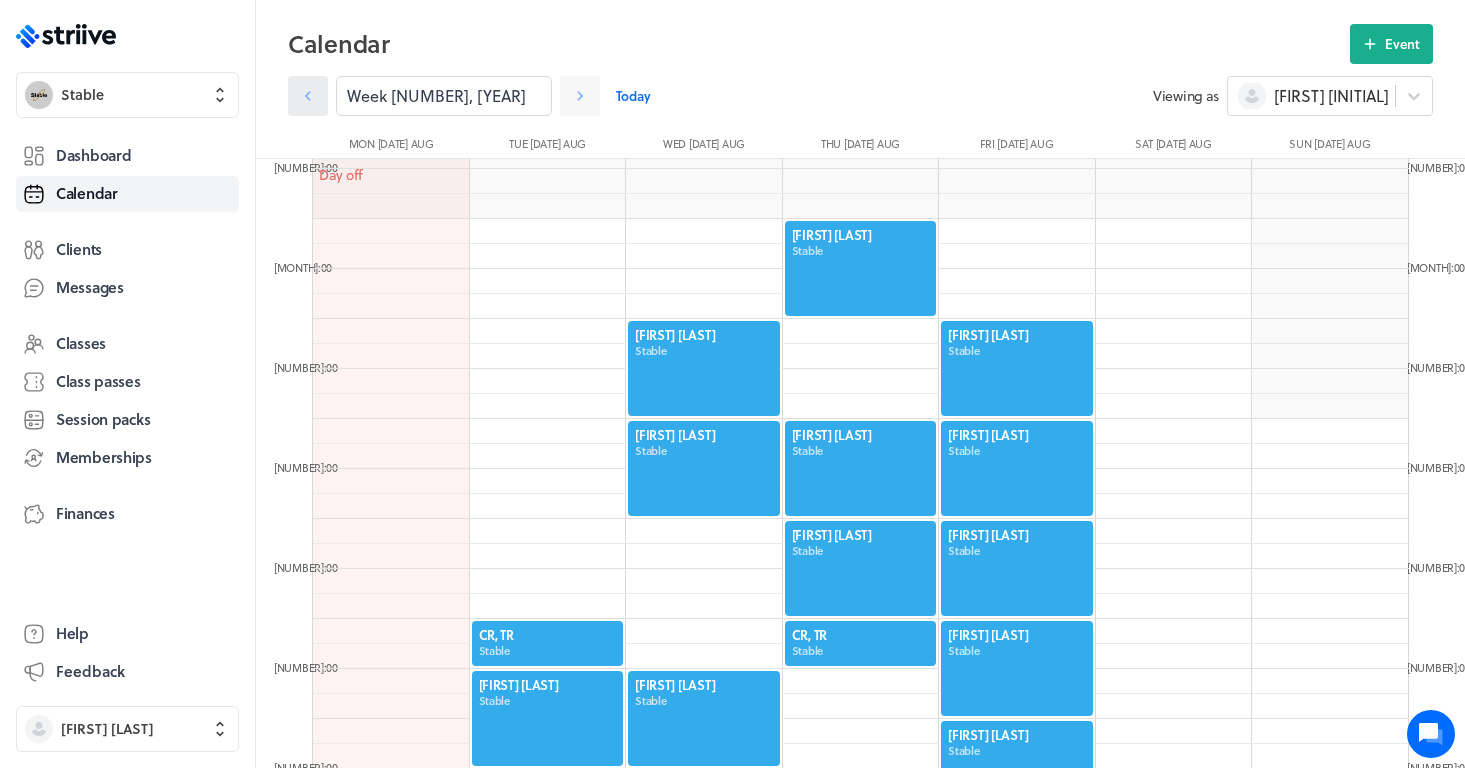 click 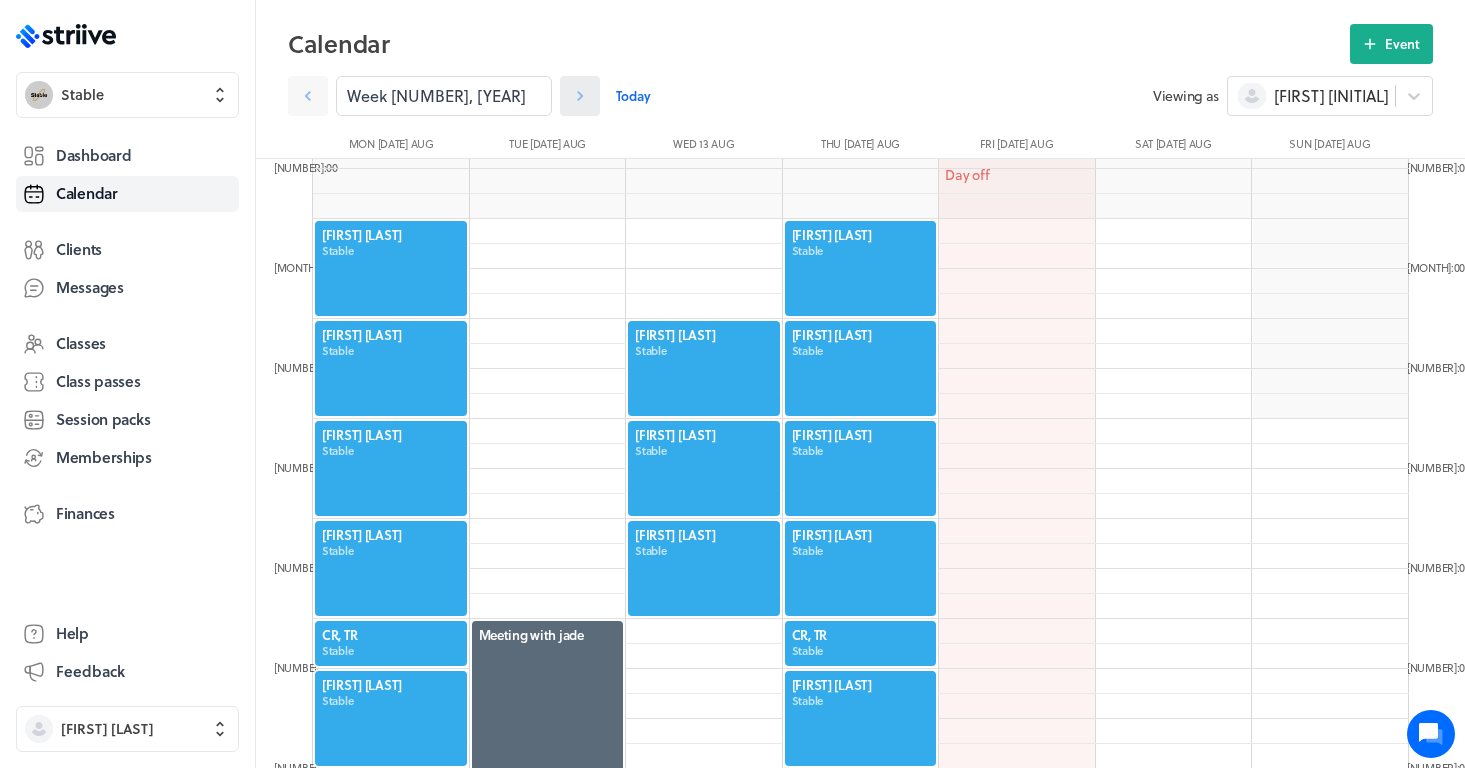 click at bounding box center [580, 96] 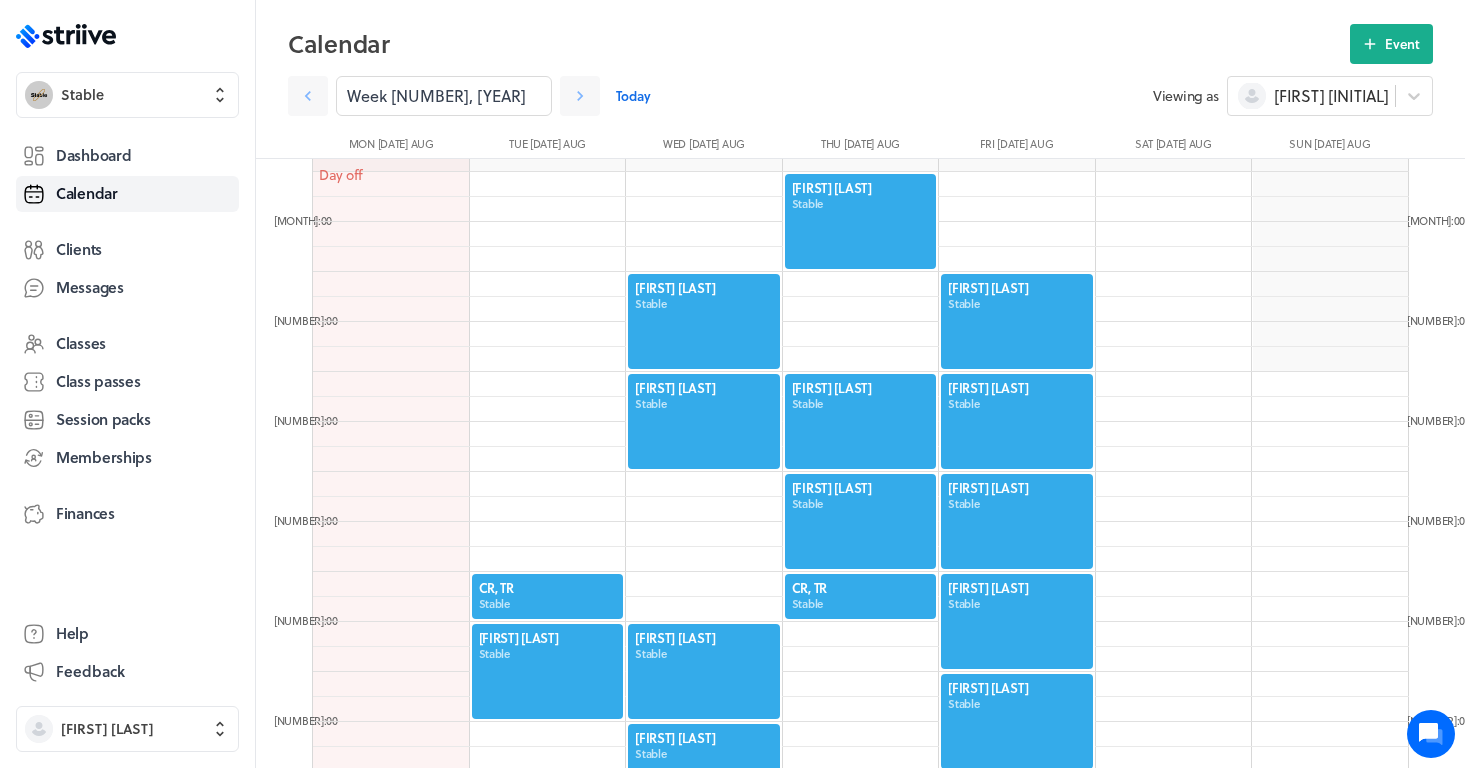 scroll, scrollTop: 640, scrollLeft: 0, axis: vertical 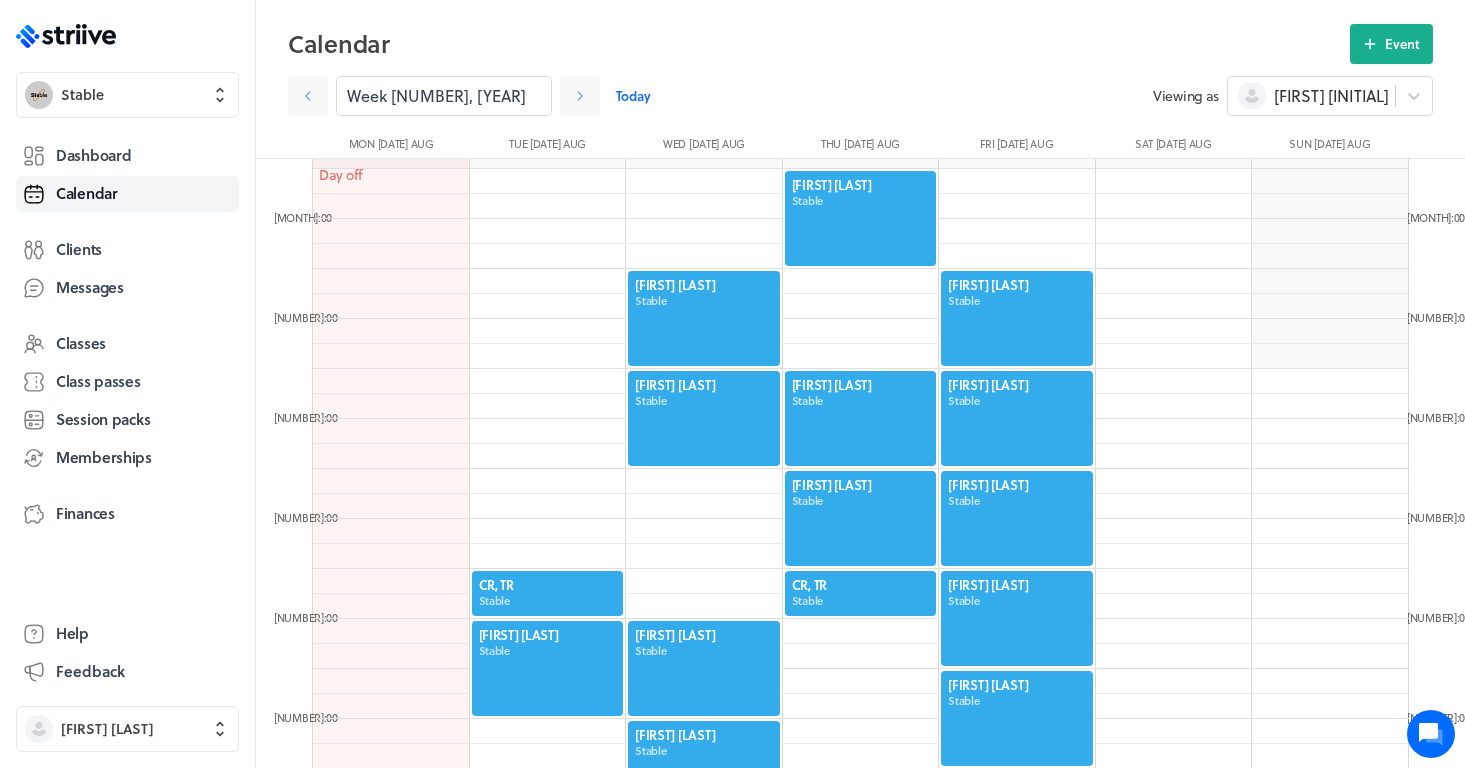 click 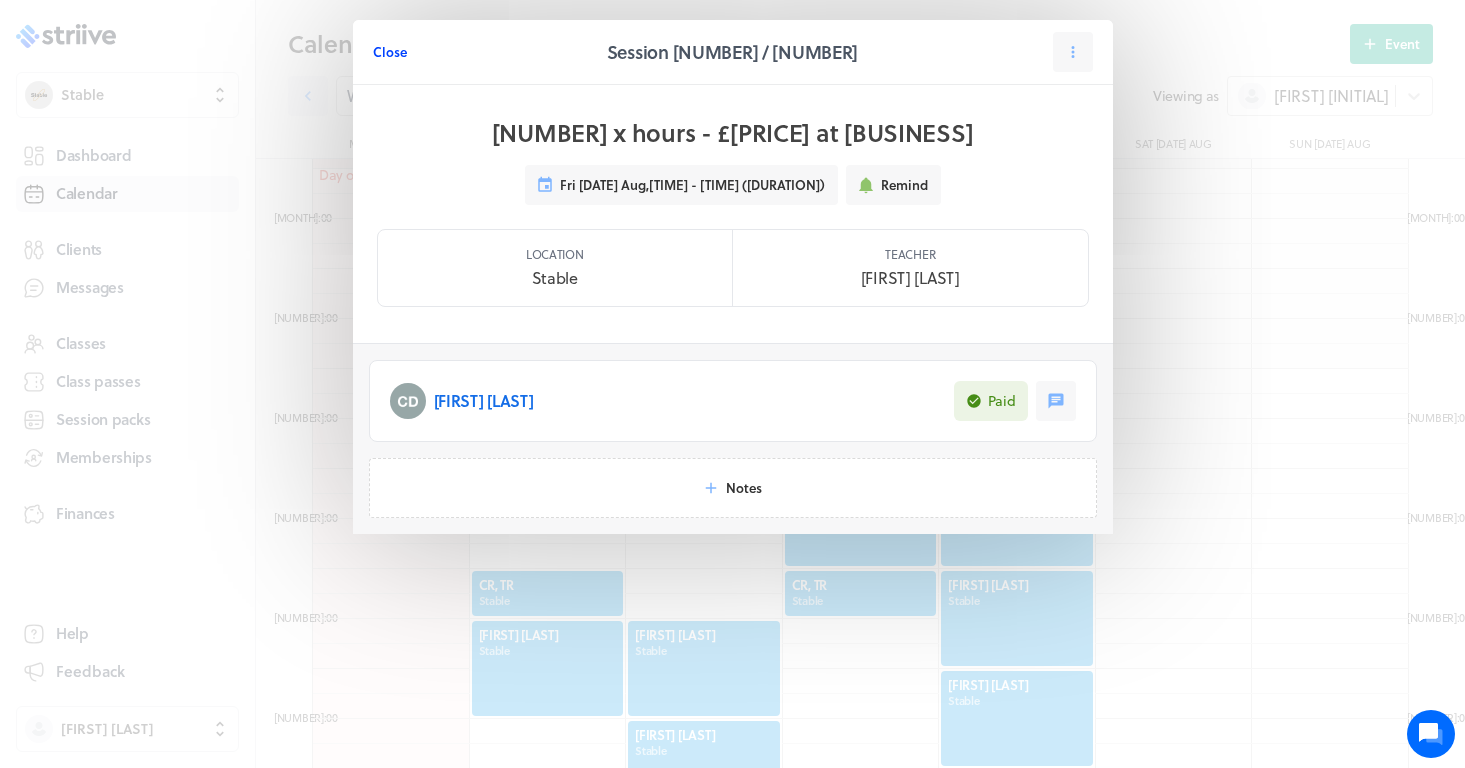 click on "Close" at bounding box center (390, 52) 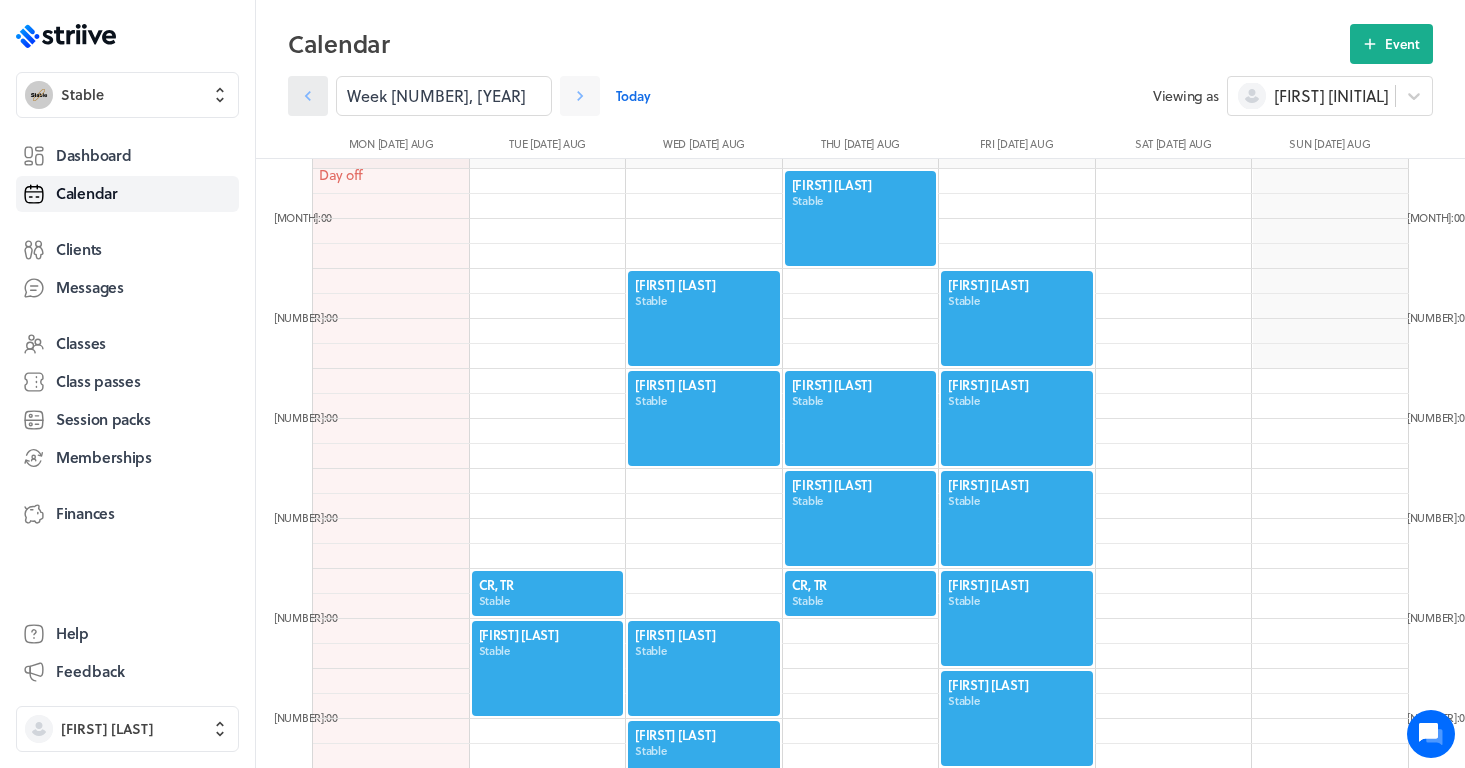 click 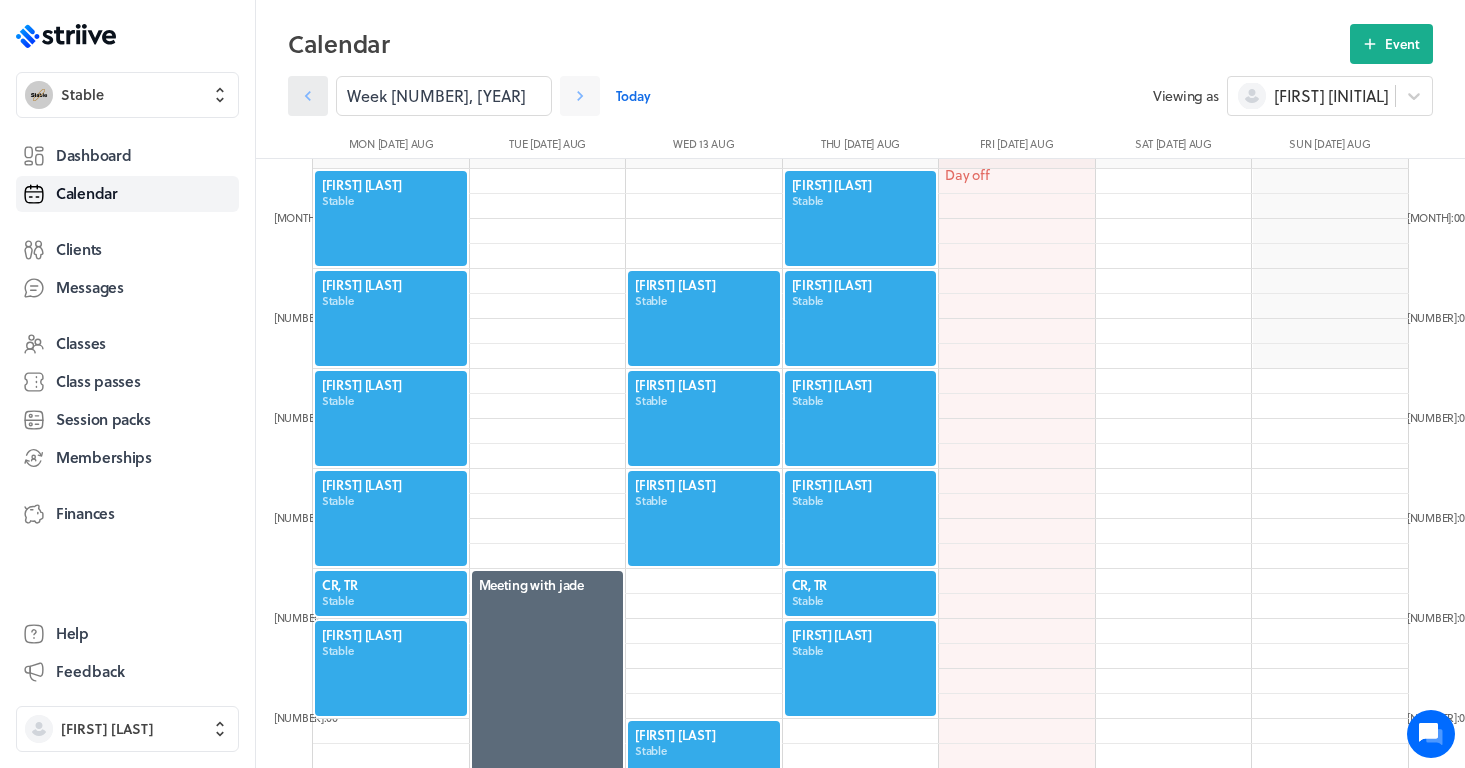 click 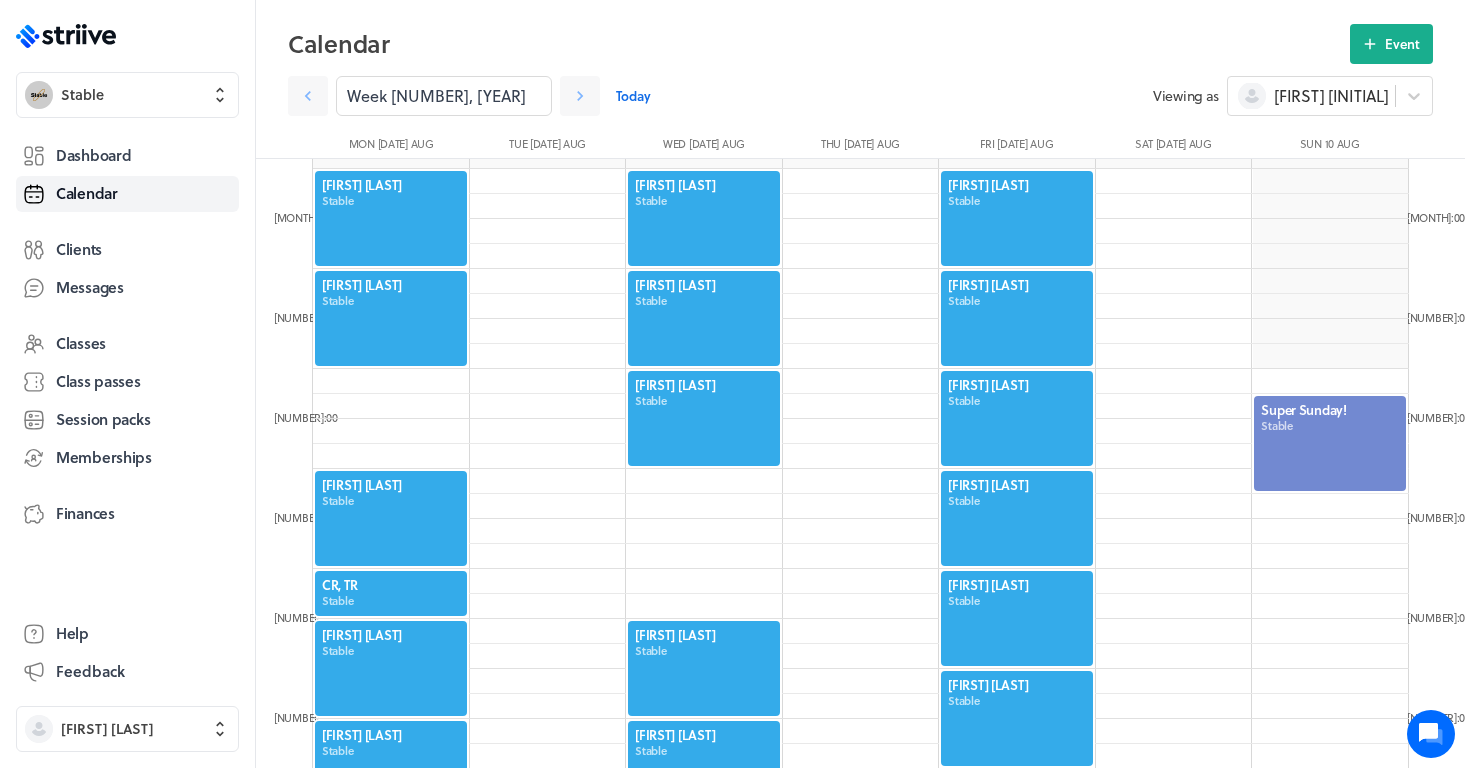 click at bounding box center [391, 518] 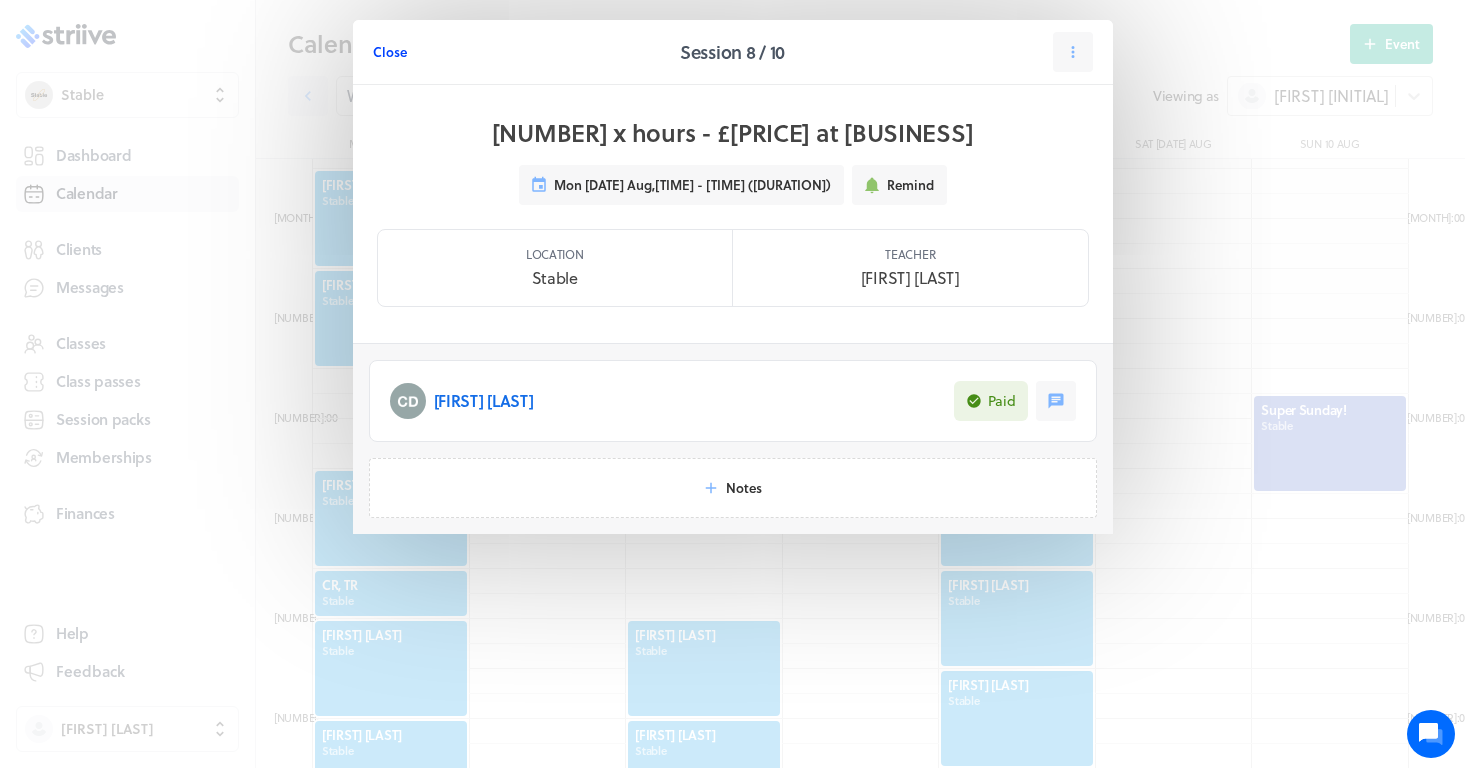 click on "Close" at bounding box center [390, 52] 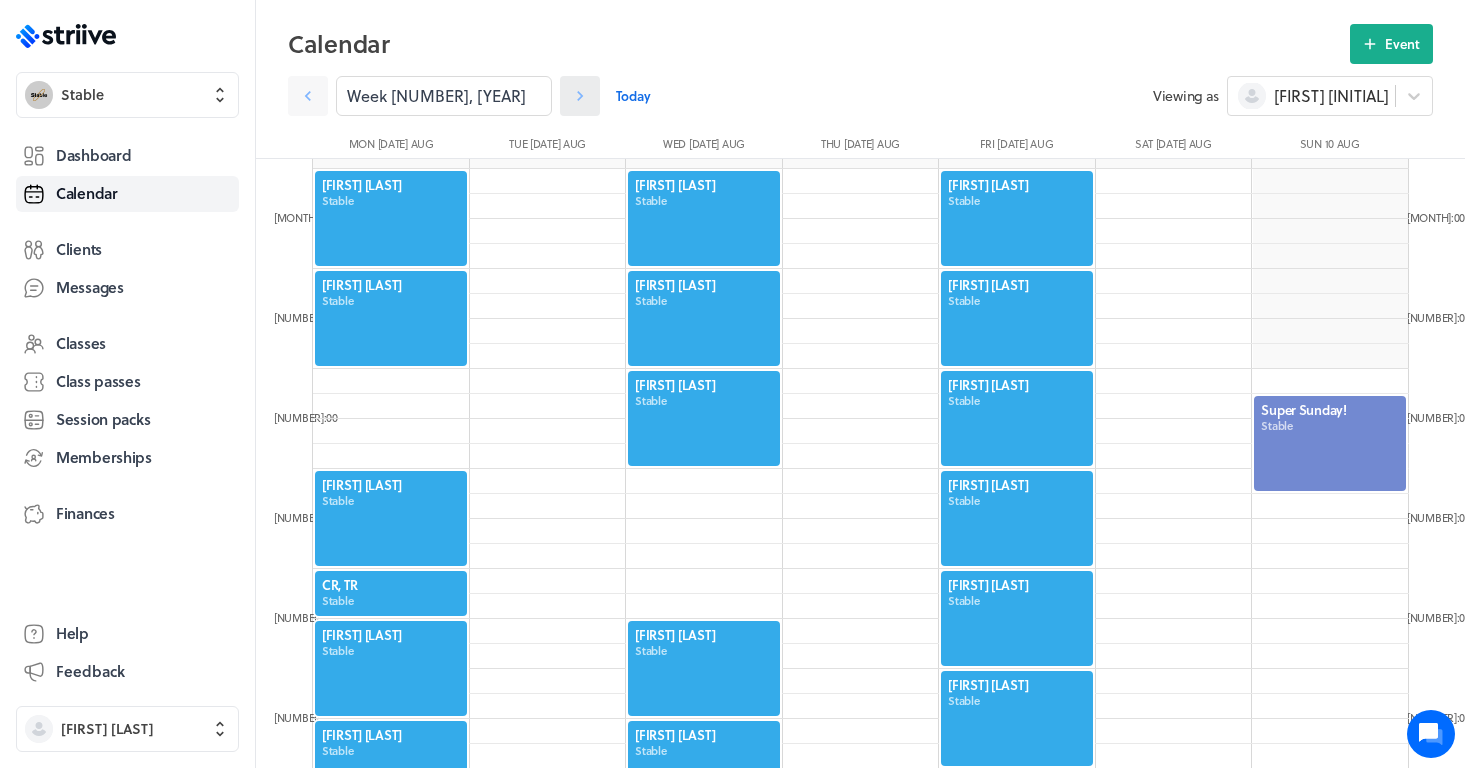 click at bounding box center (580, 96) 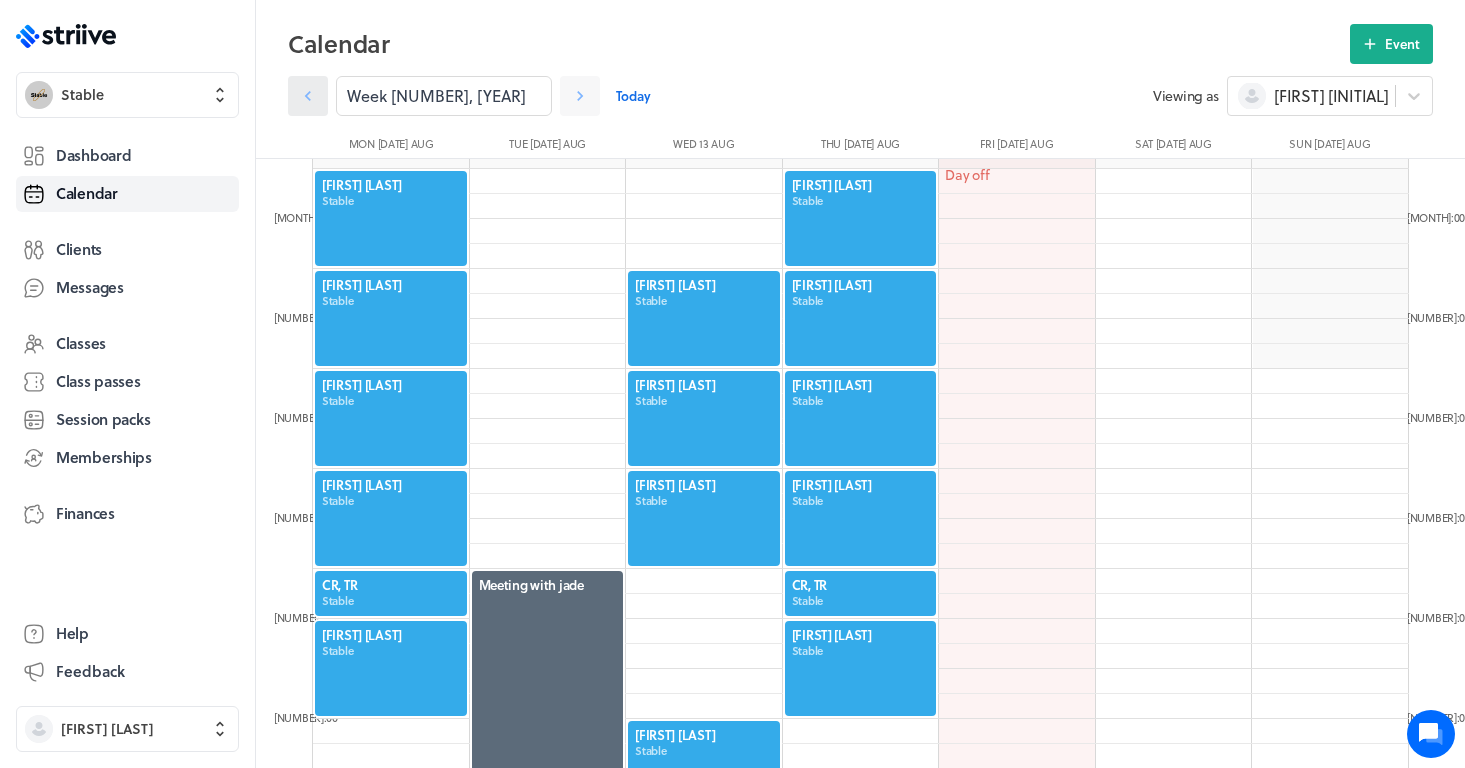 click 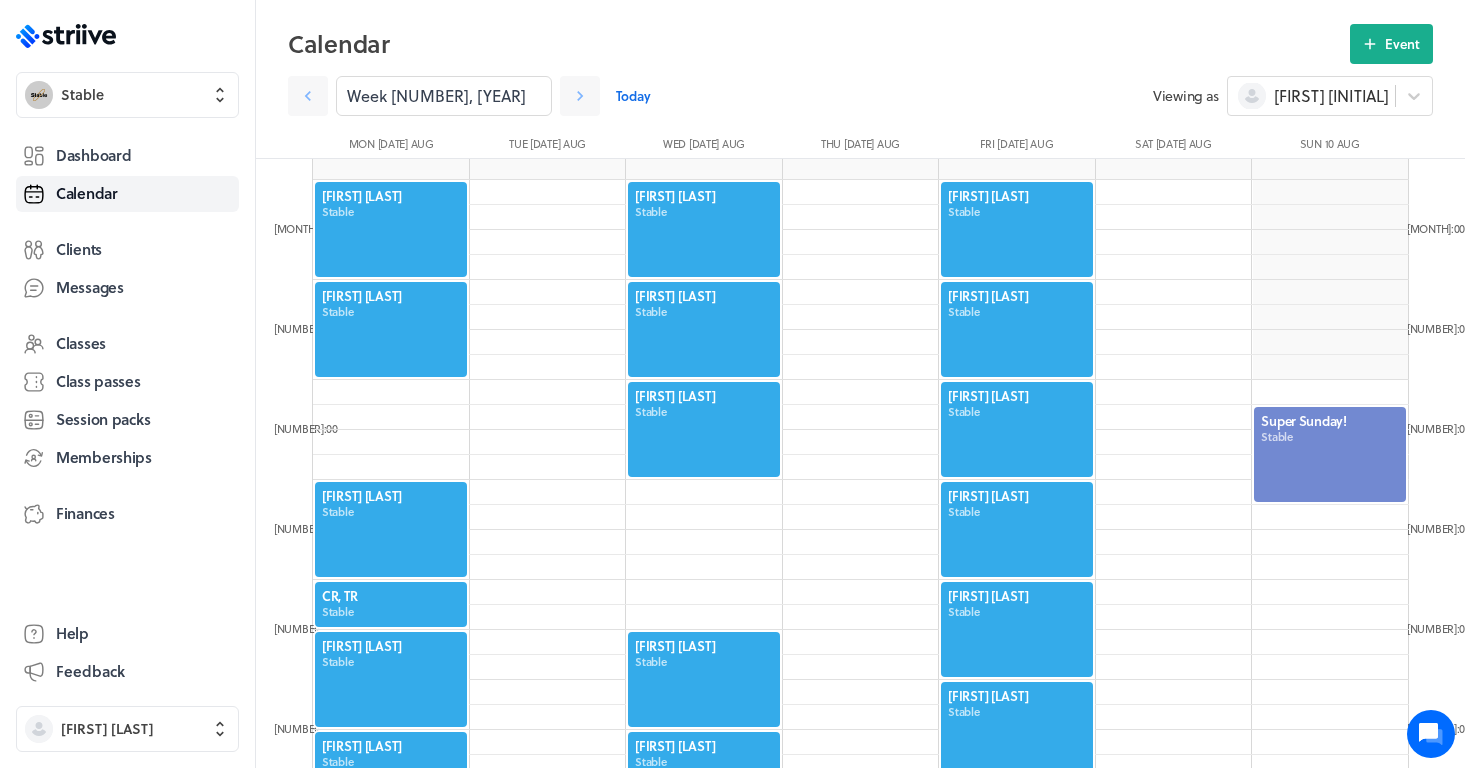 scroll, scrollTop: 635, scrollLeft: 0, axis: vertical 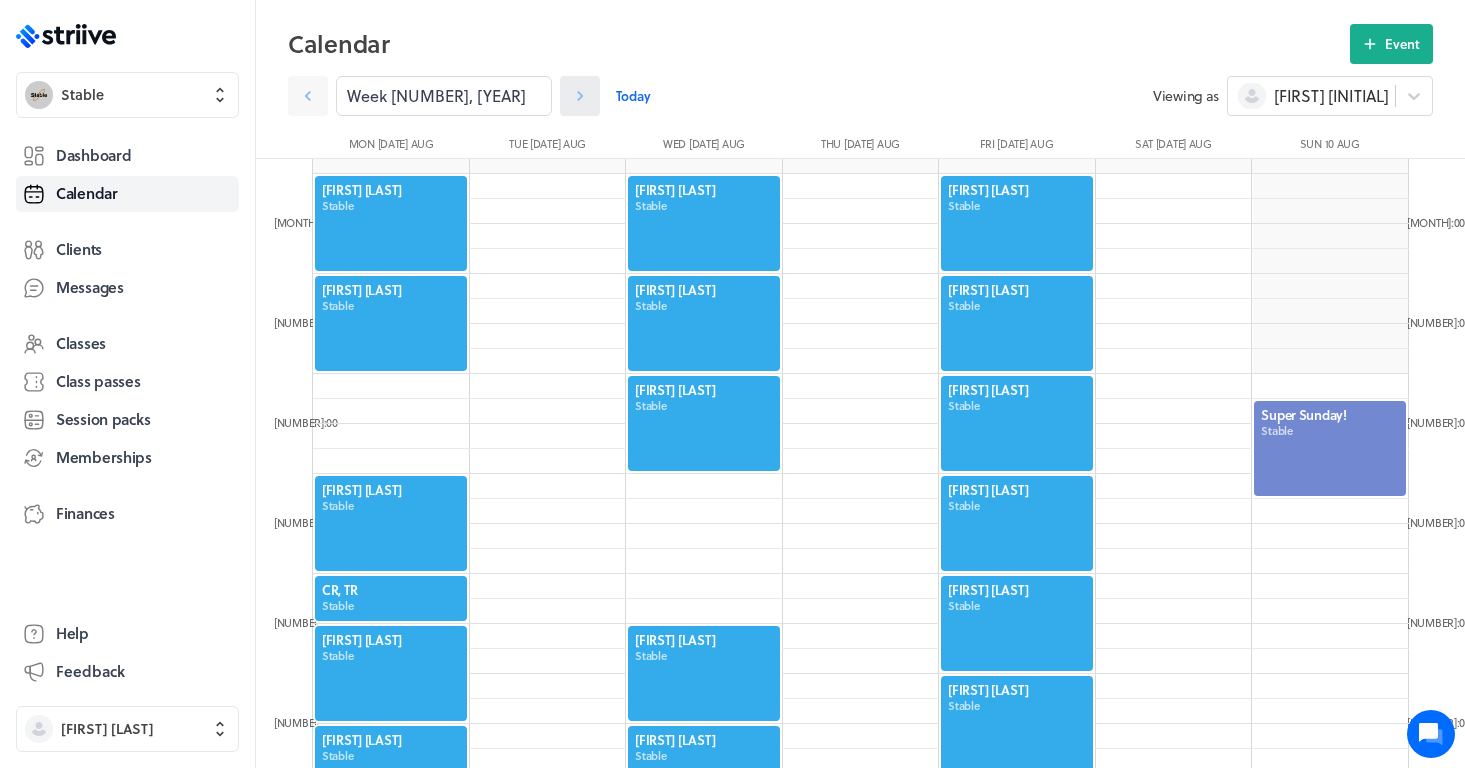 click 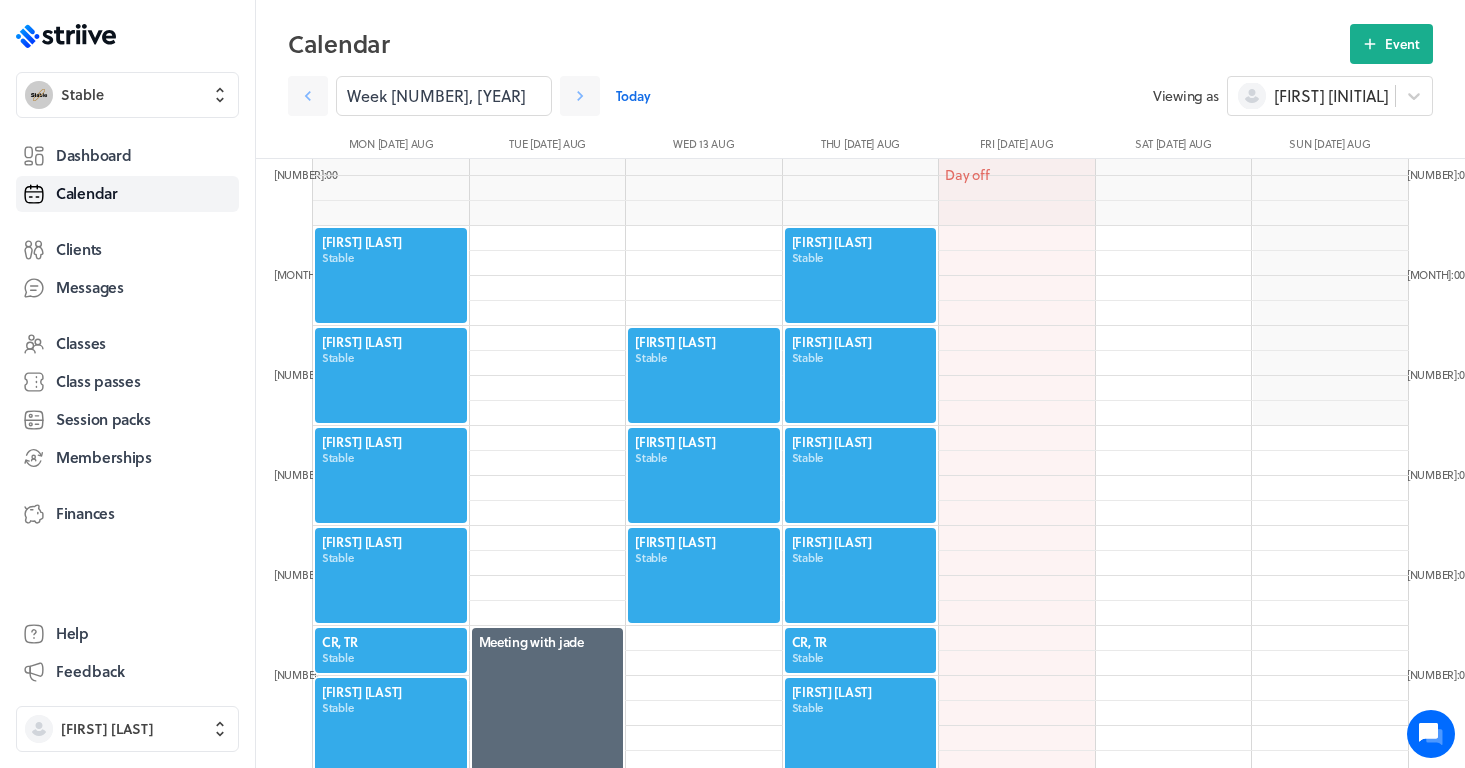 scroll, scrollTop: 582, scrollLeft: 0, axis: vertical 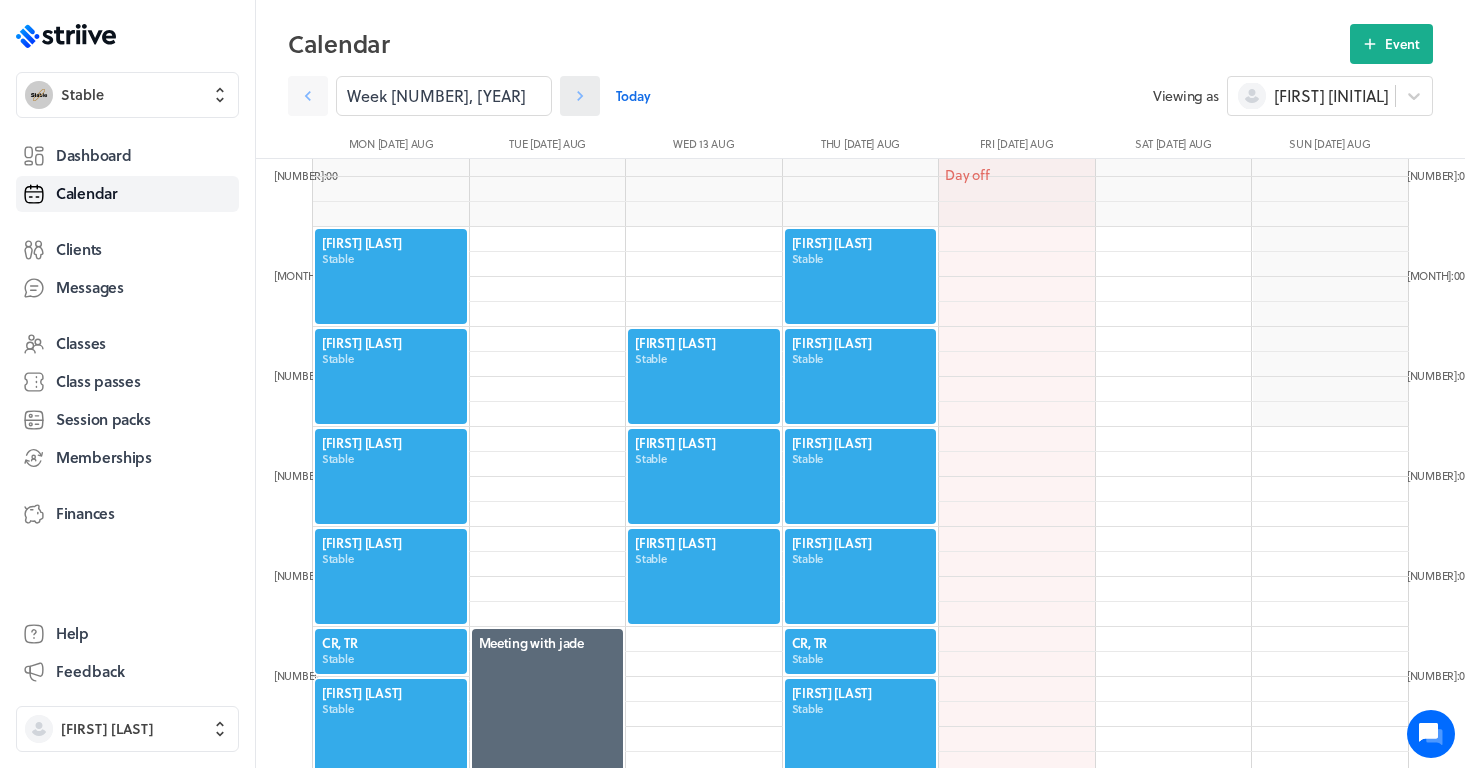 click 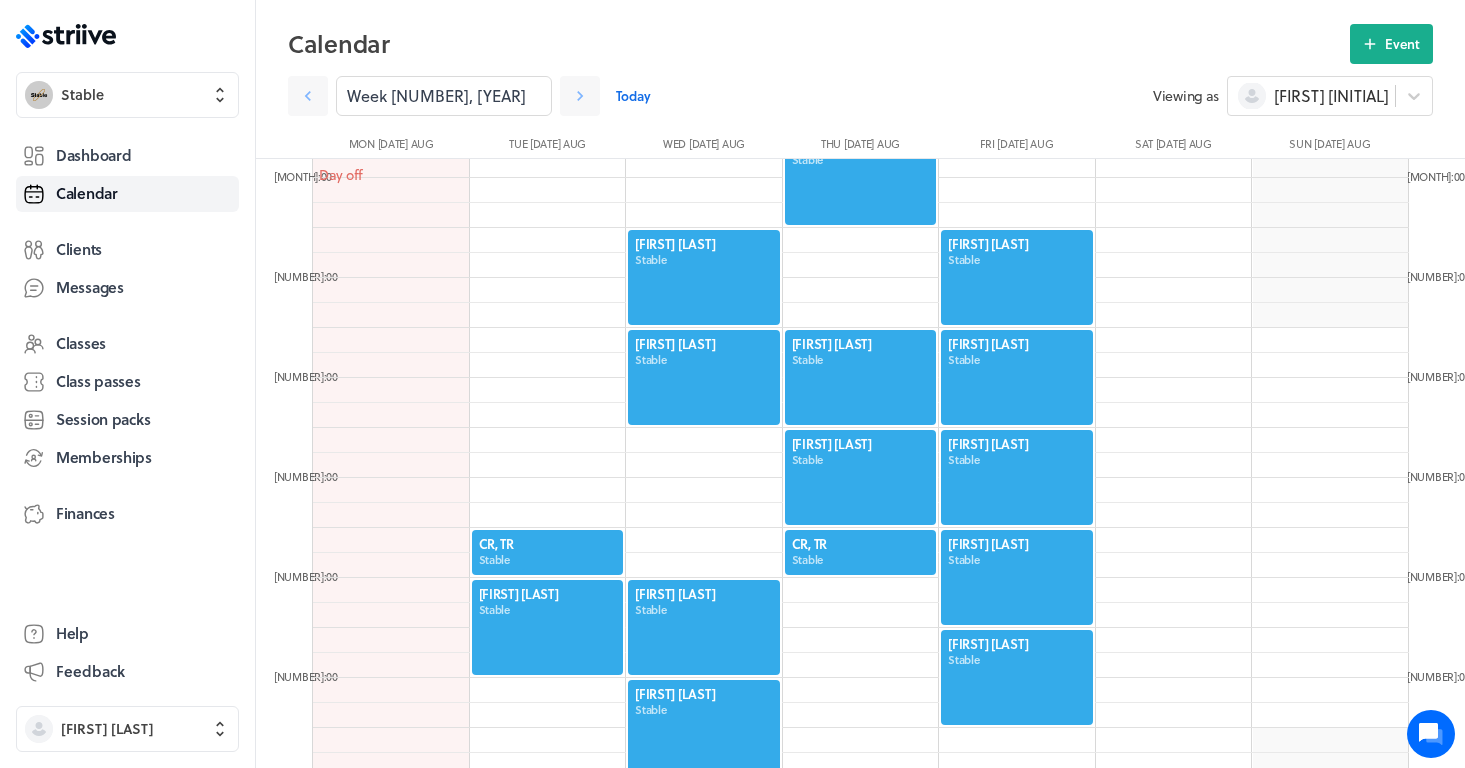 scroll, scrollTop: 682, scrollLeft: 0, axis: vertical 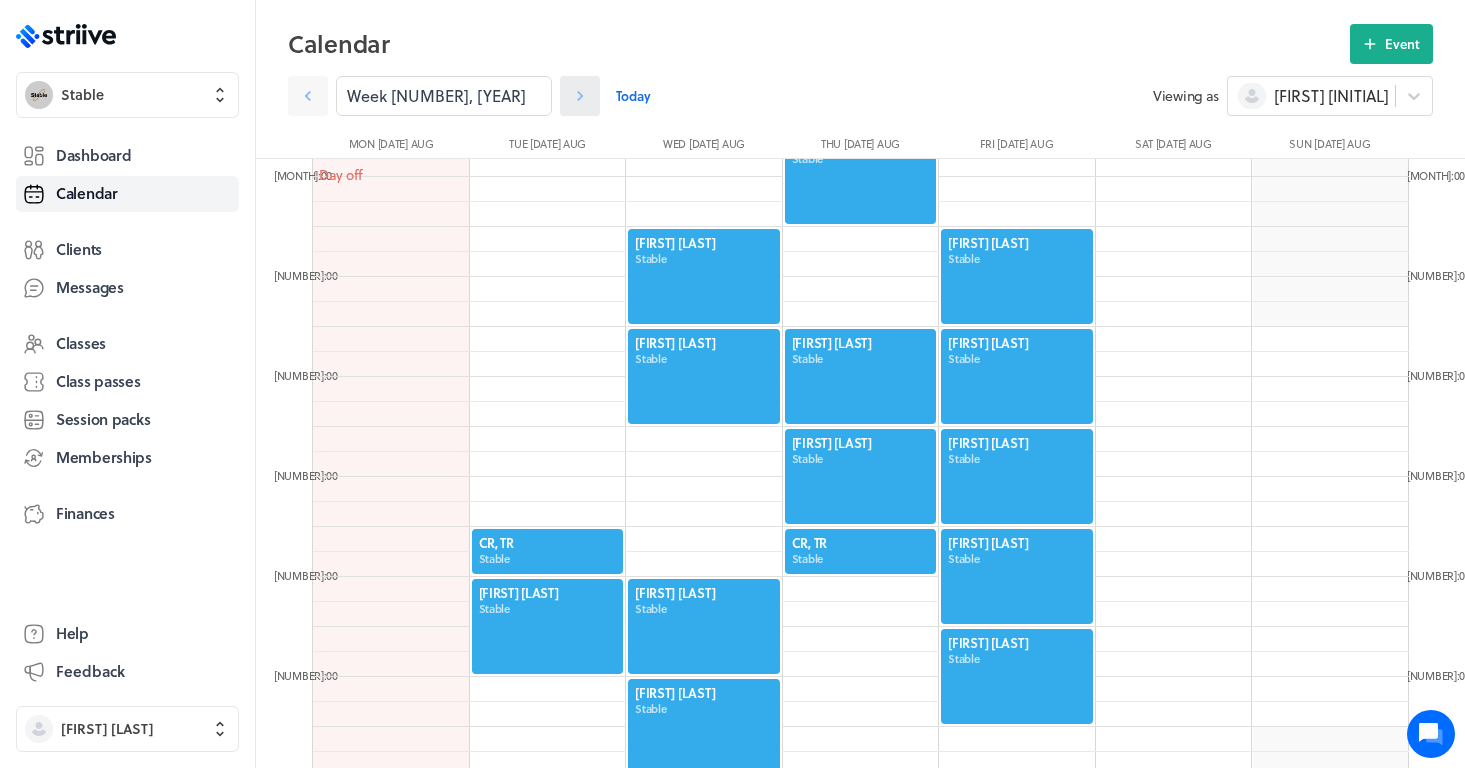 click 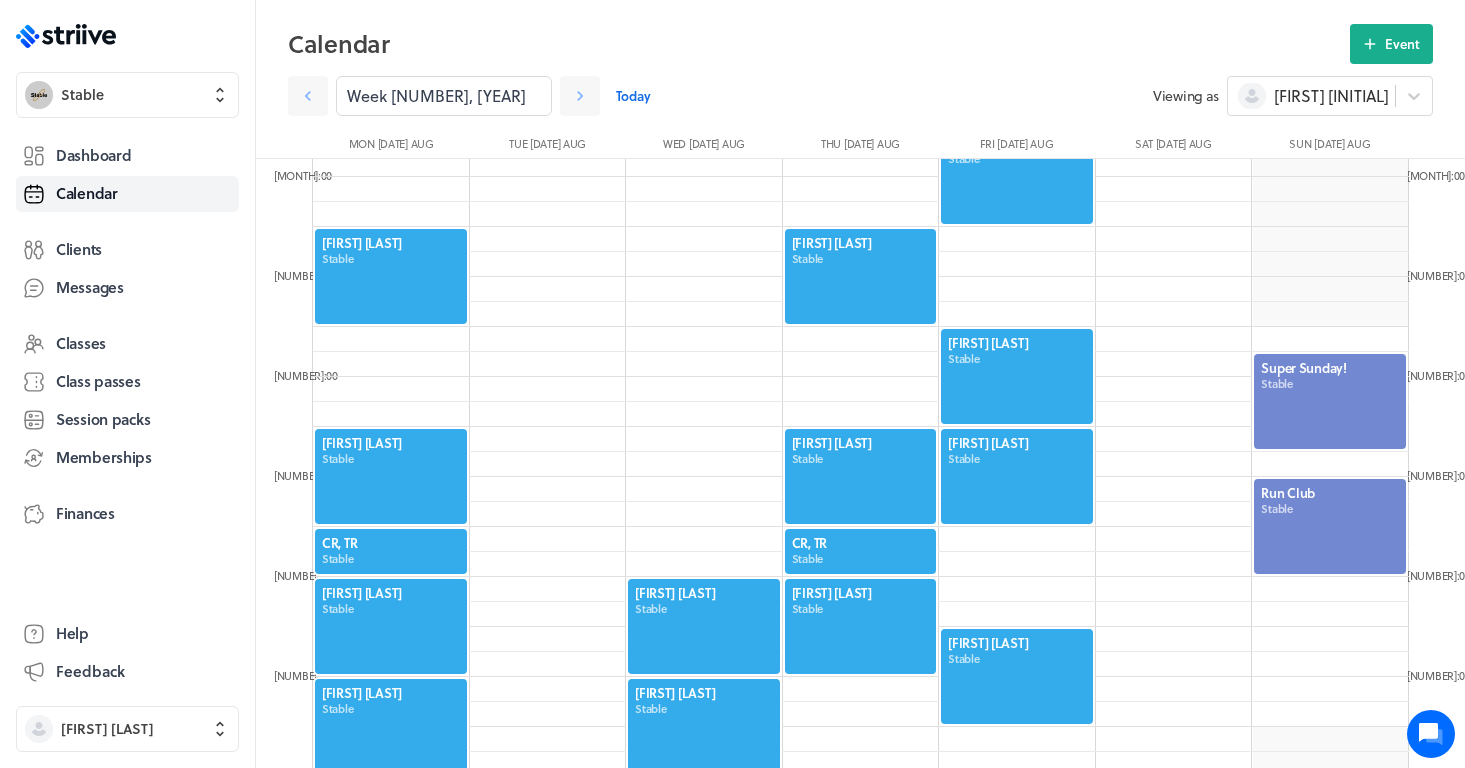 click at bounding box center (391, 476) 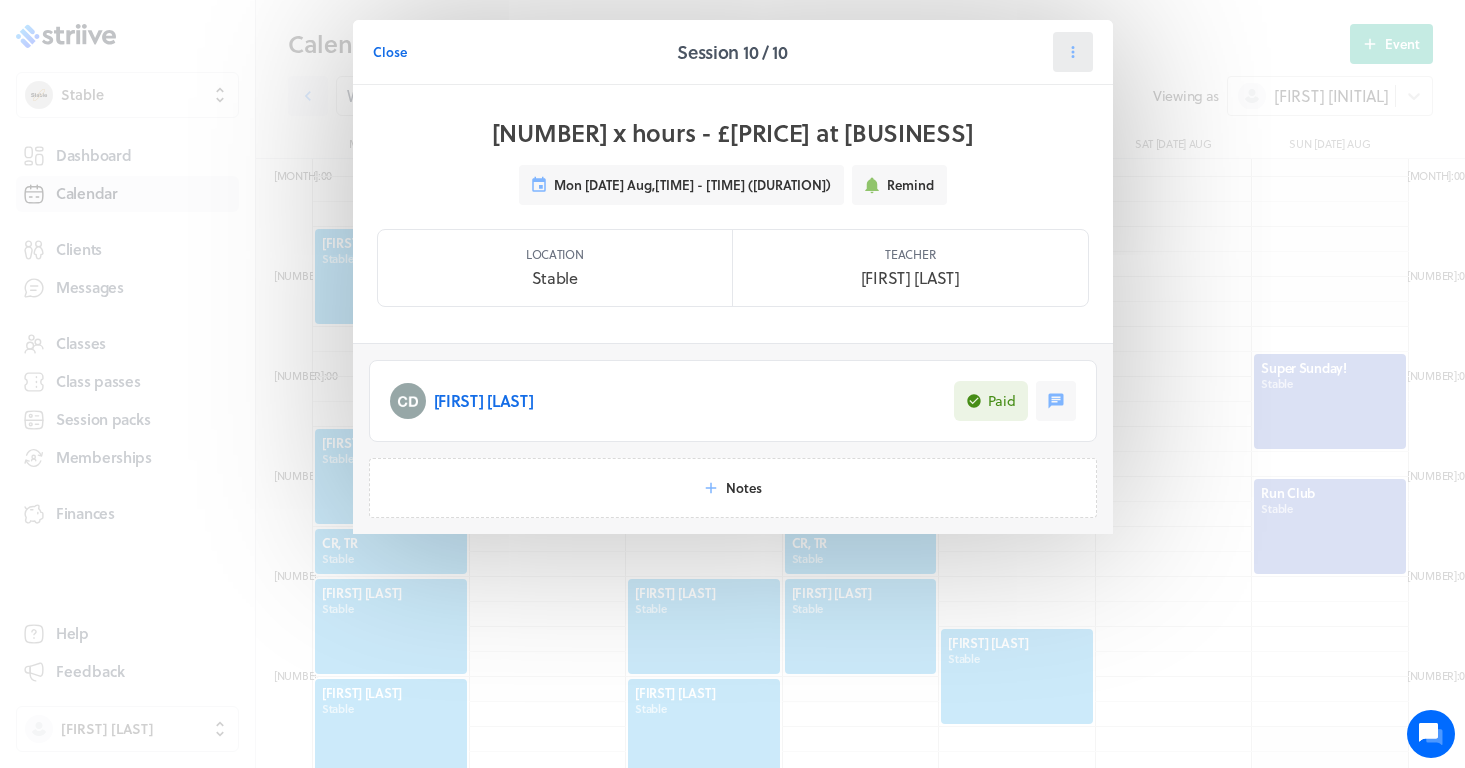 click 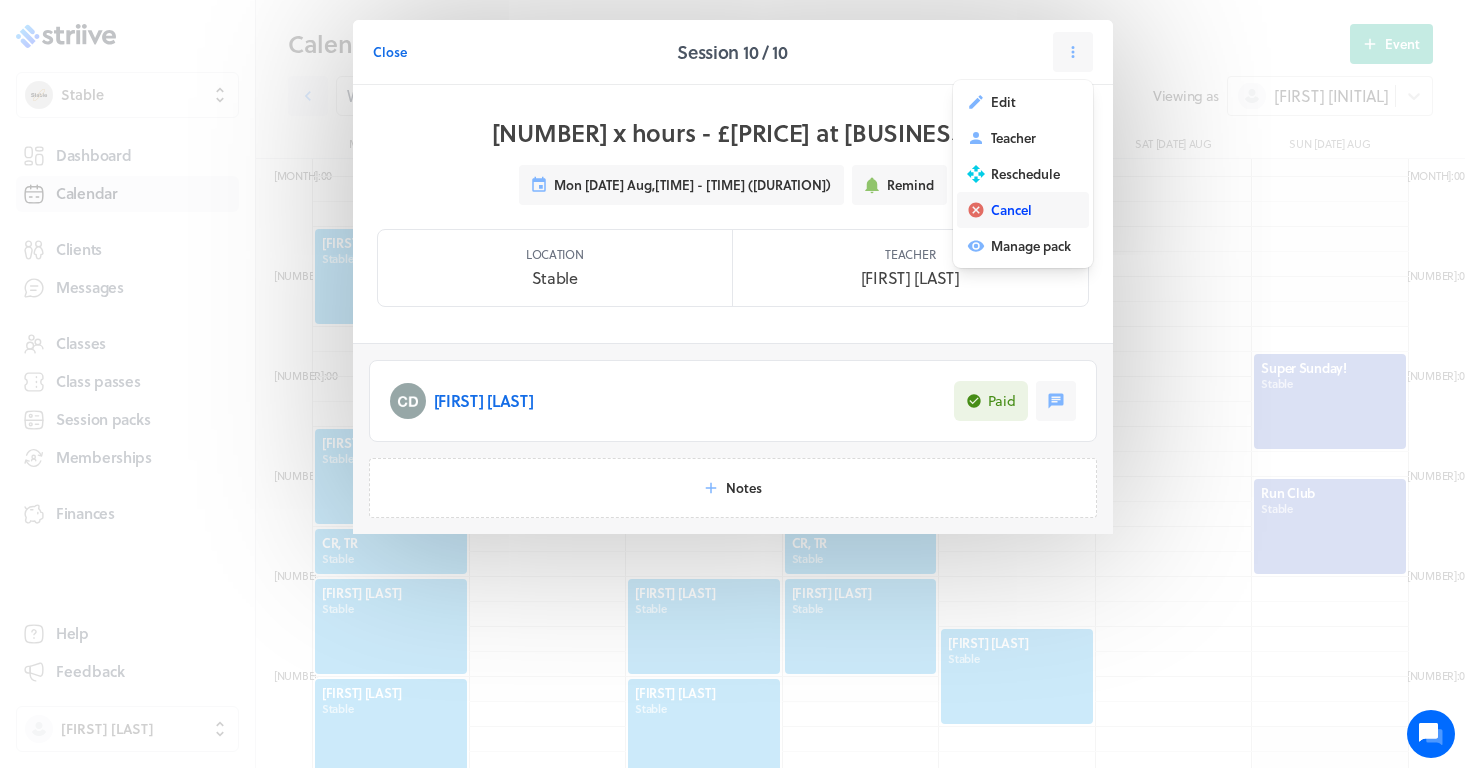 click on "Cancel" at bounding box center (1011, 210) 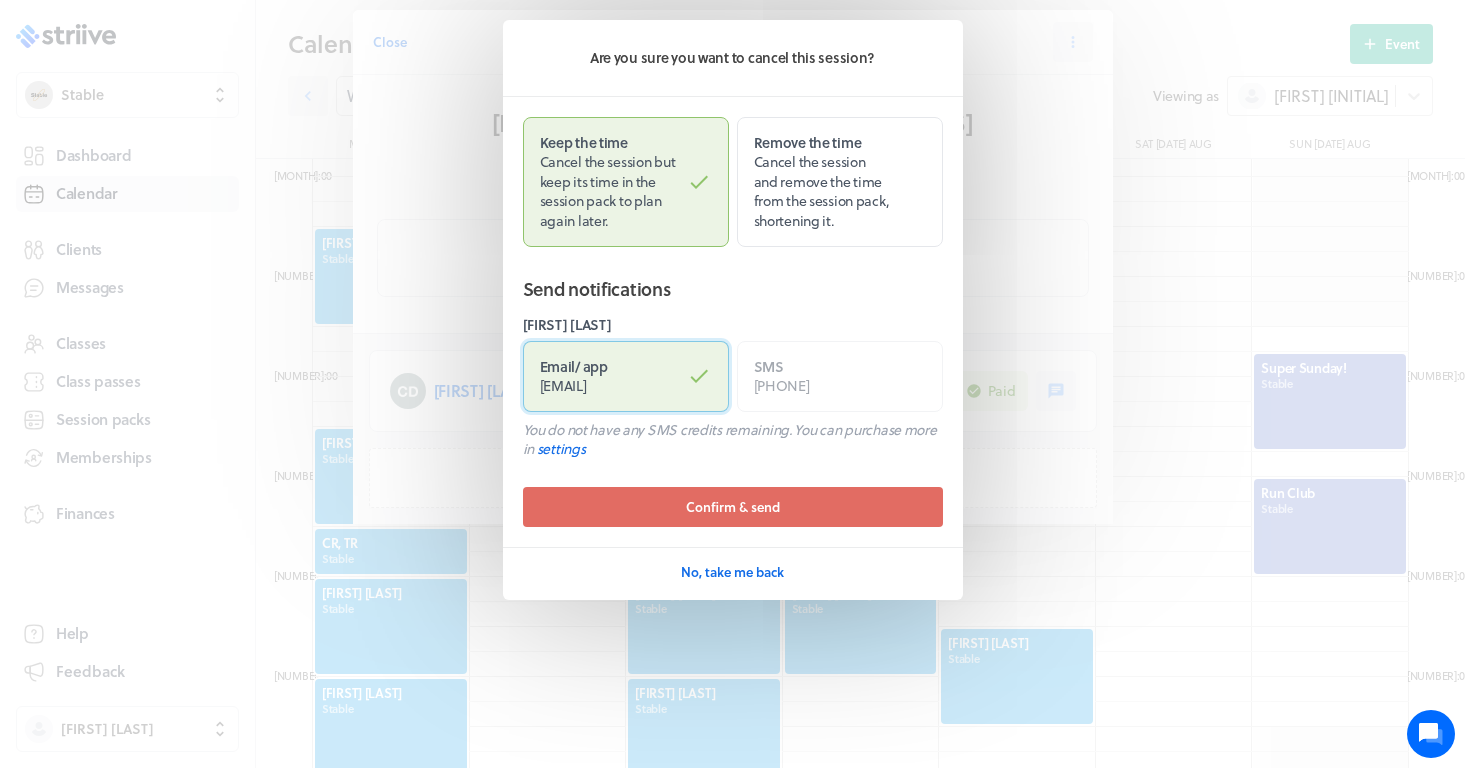 click on "Email / app [EMAIL]" at bounding box center [626, 376] 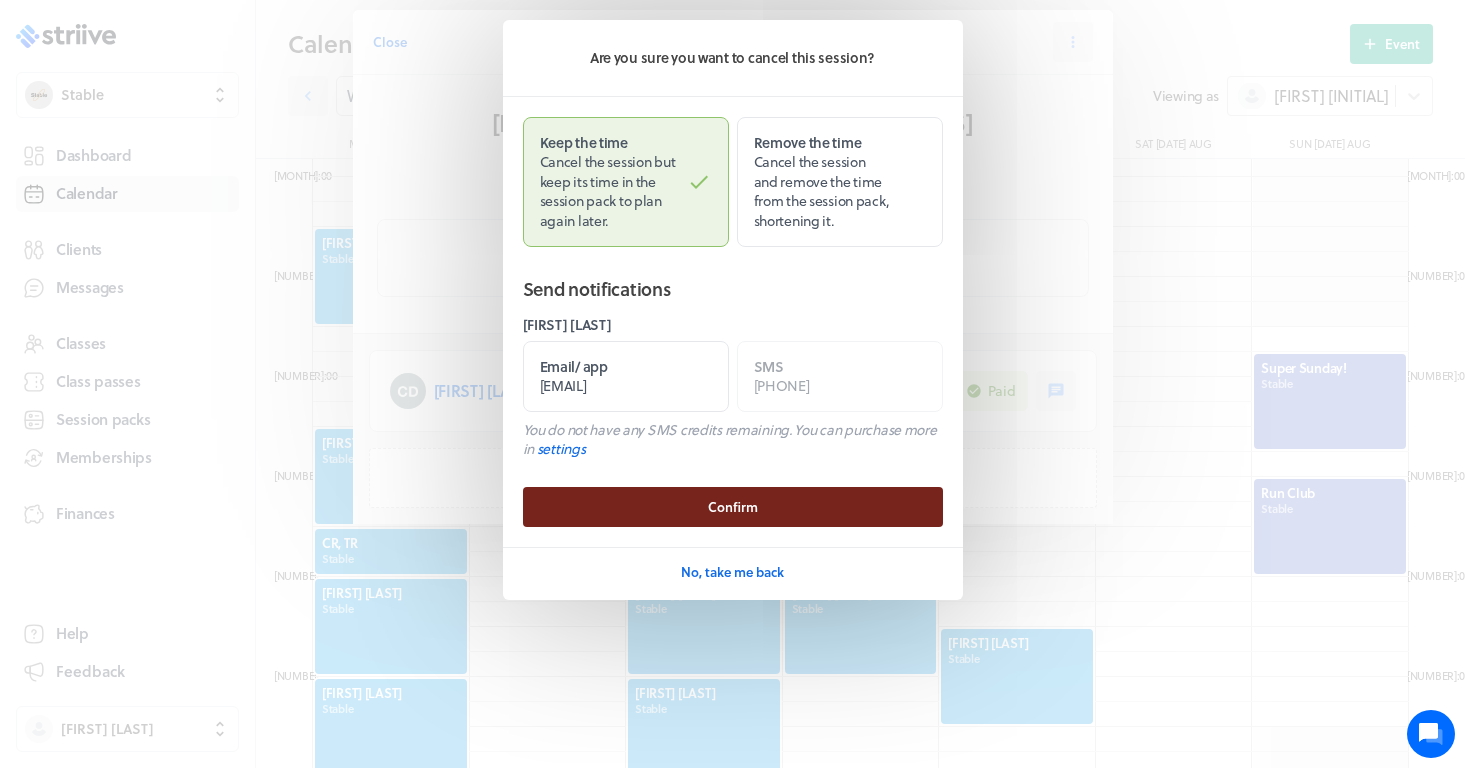 click on "Confirm" at bounding box center [733, 507] 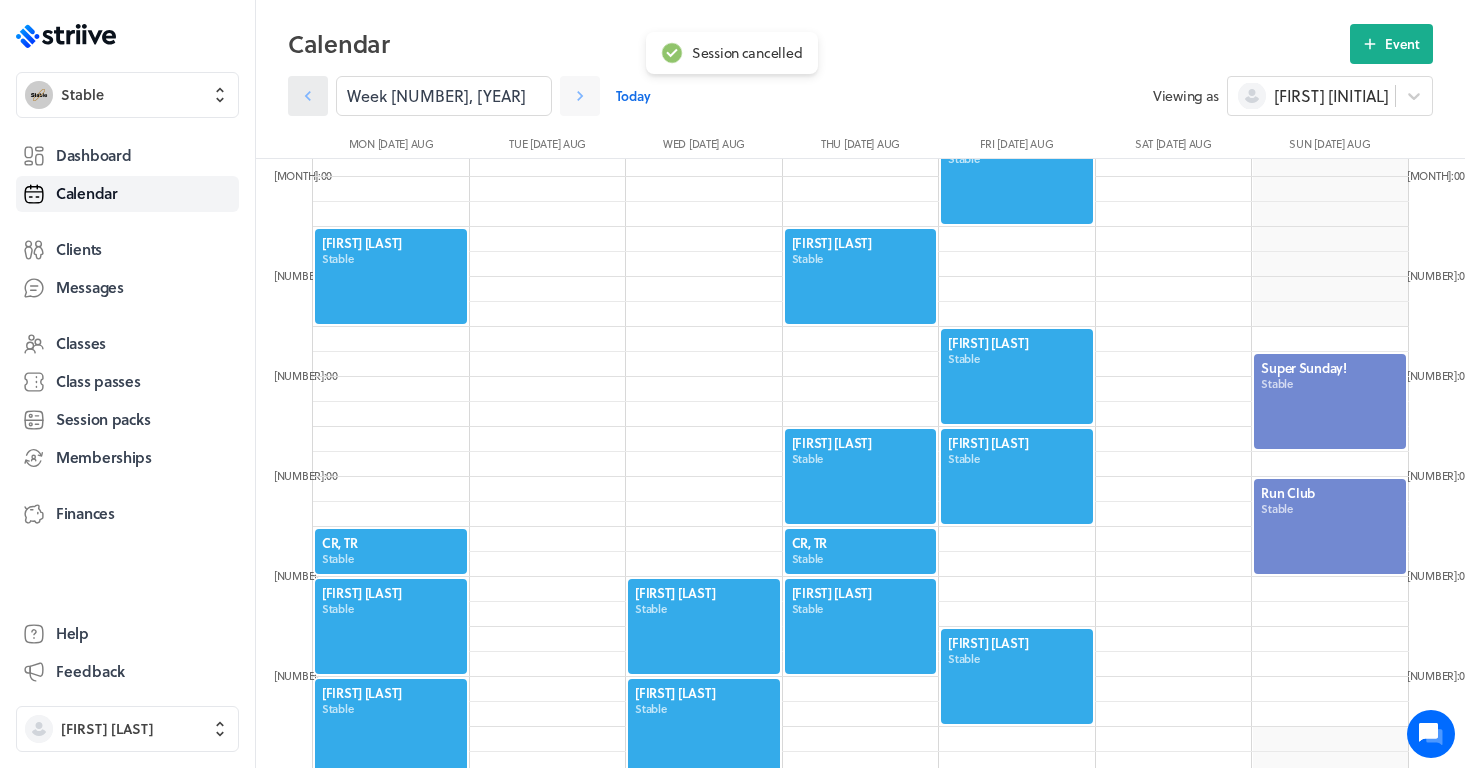 click 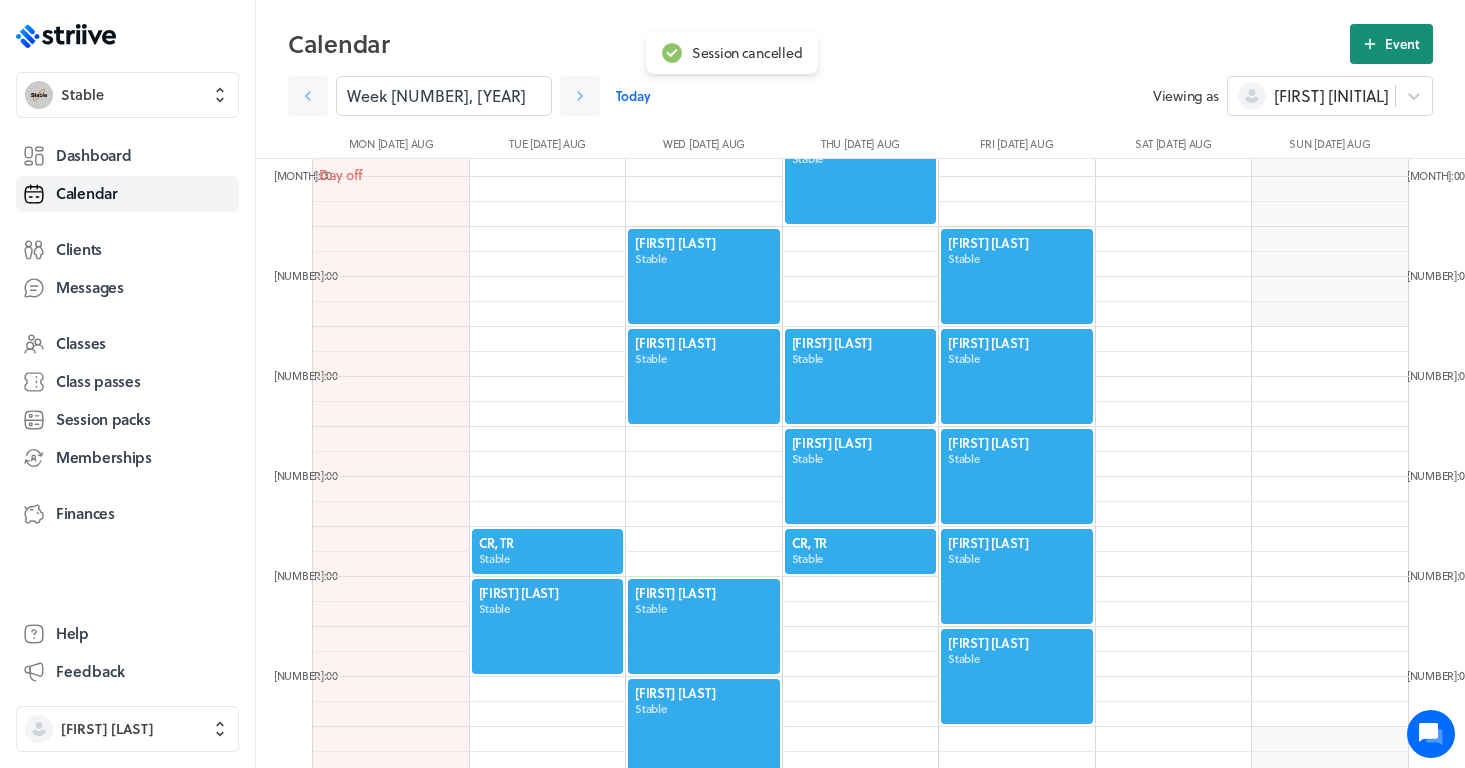click 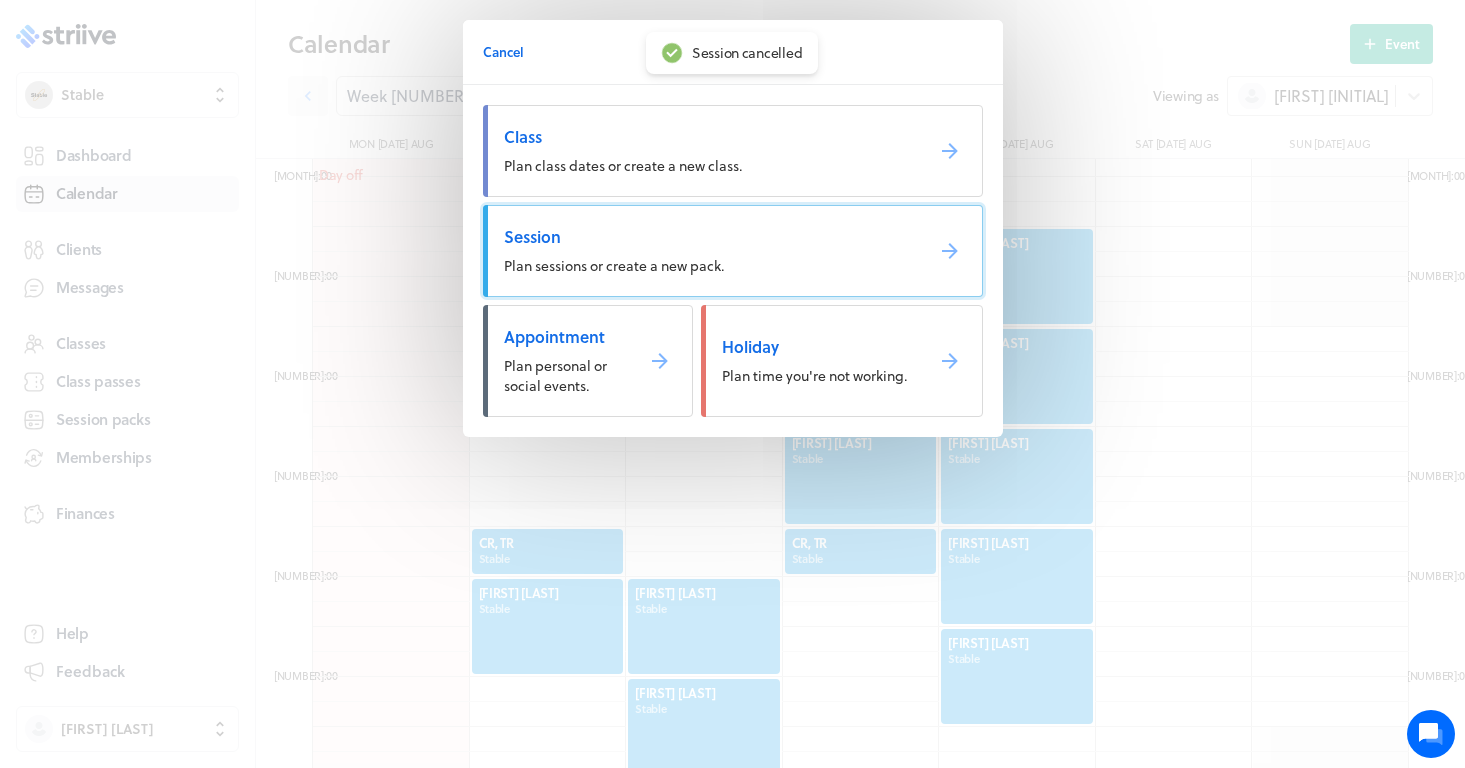 click on "Plan sessions or create a new pack." at bounding box center (614, 265) 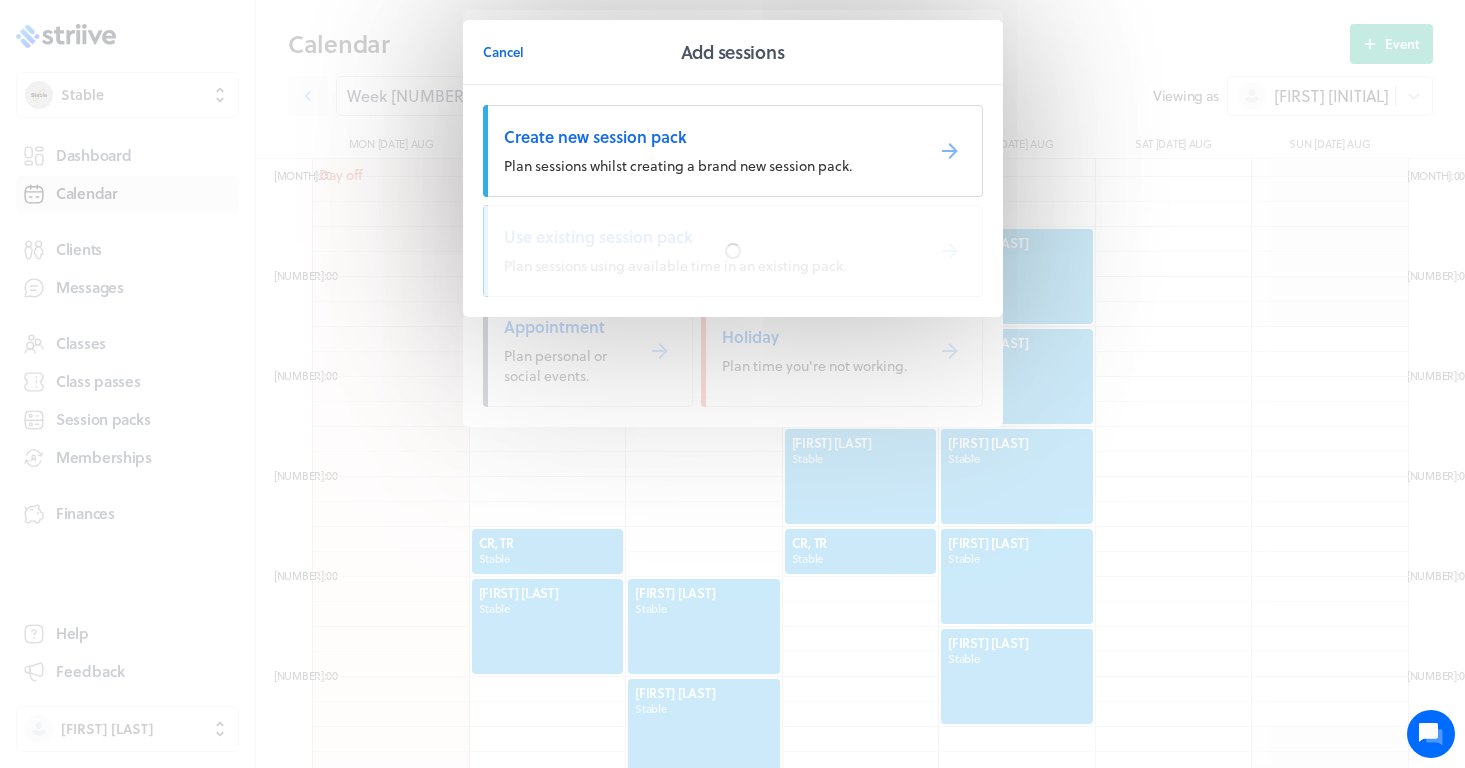 click at bounding box center [733, 251] 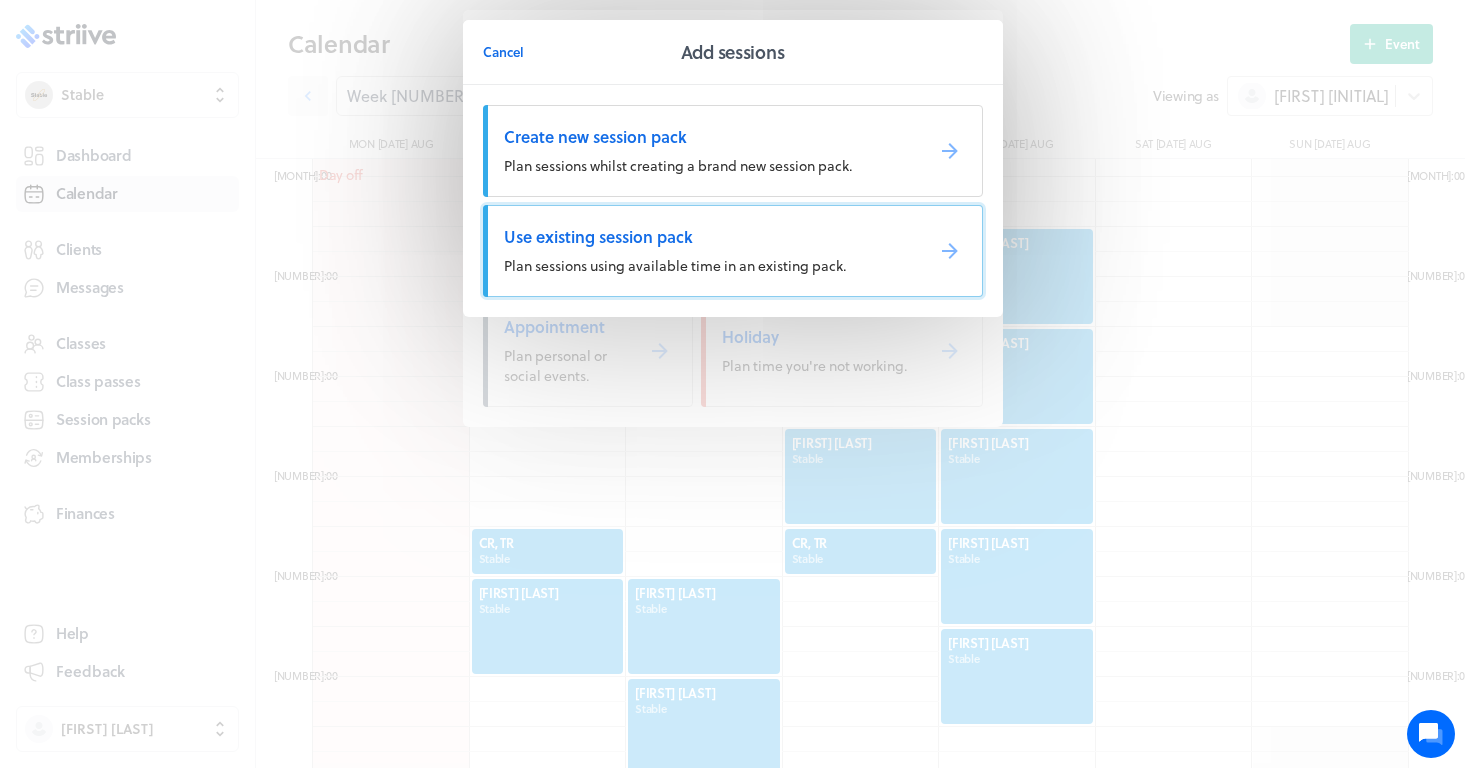 click on "Use existing session pack Plan sessions using available time in an existing pack." at bounding box center [733, 251] 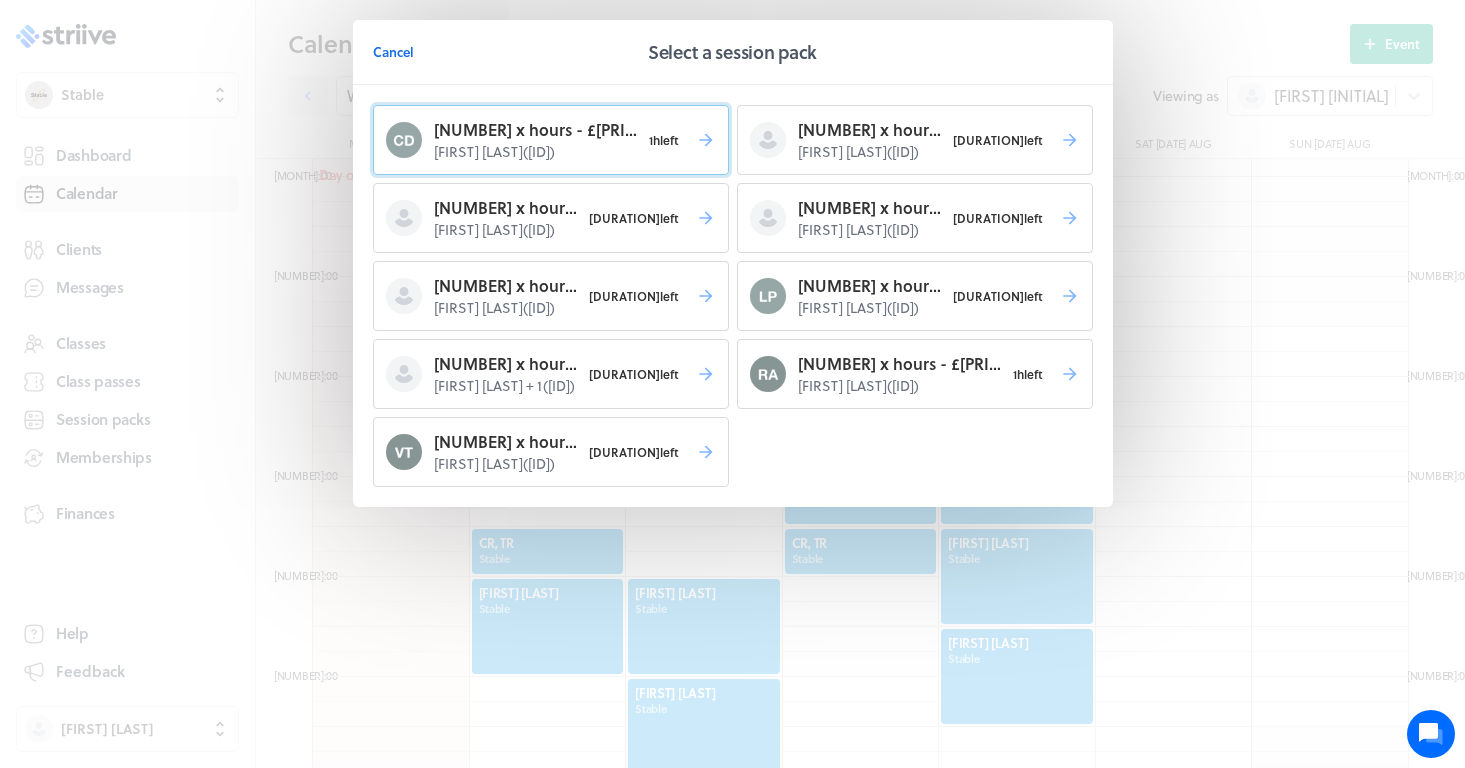 click on "[DURATION]  left" at bounding box center [664, 140] 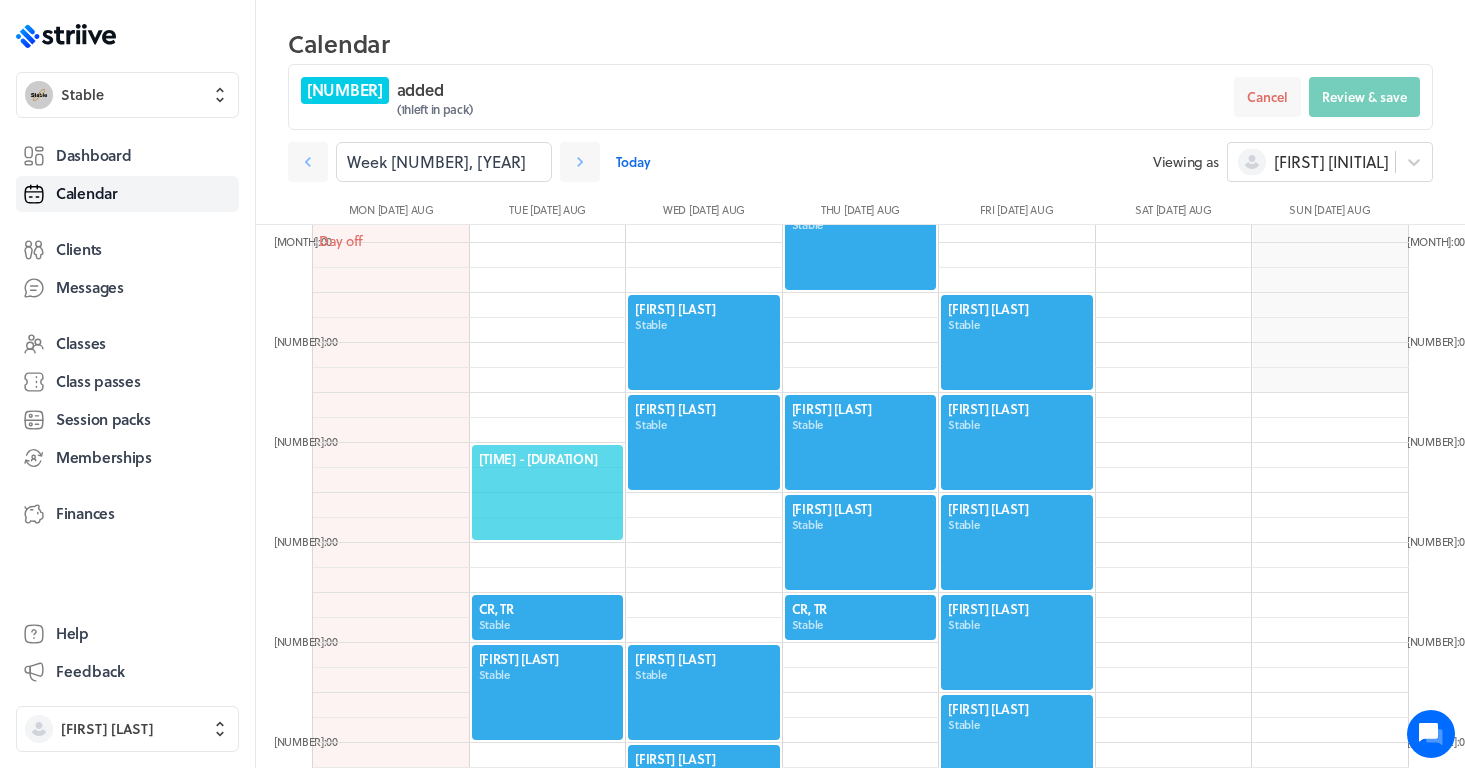 click on "[TIME] - [DURATION]" 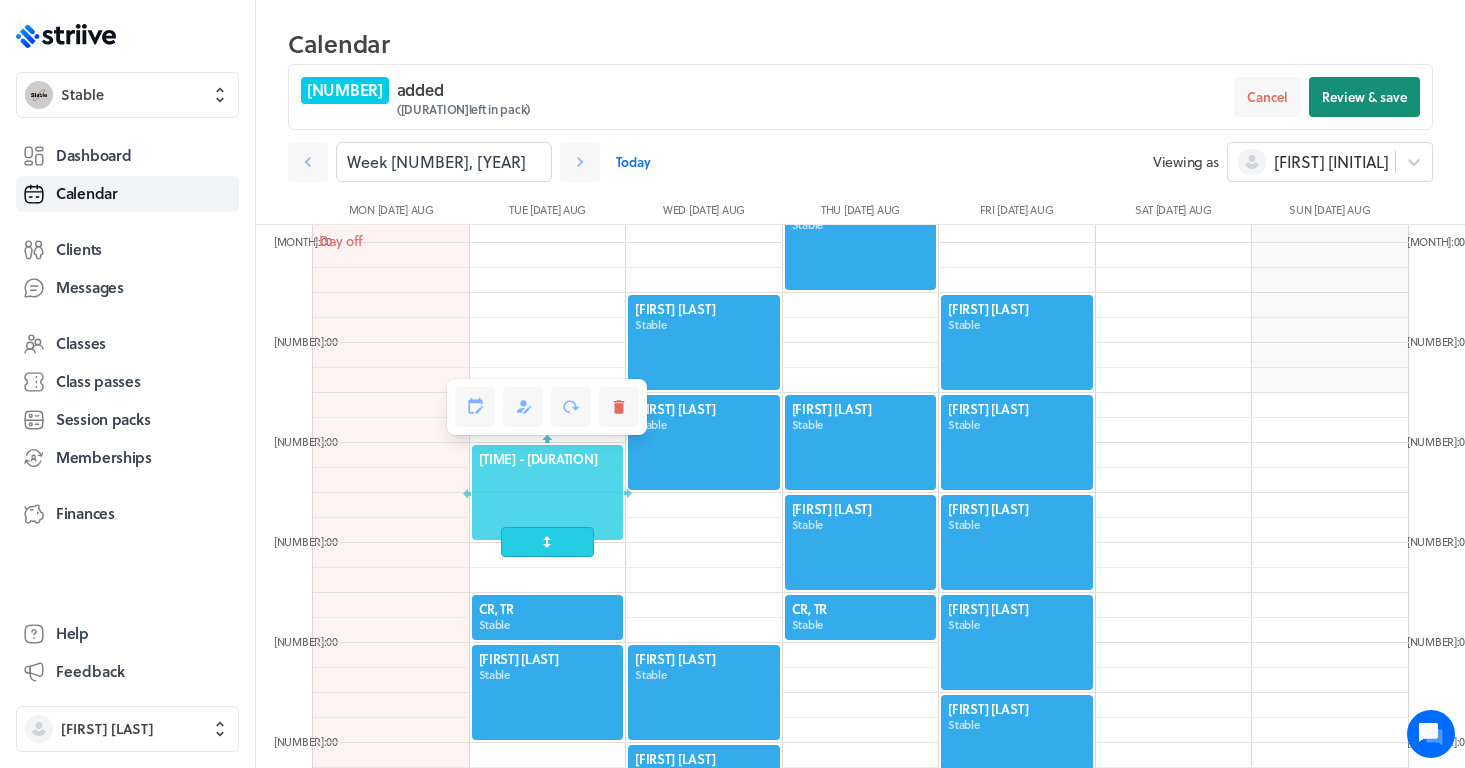 click on "Review & save" at bounding box center [1364, 97] 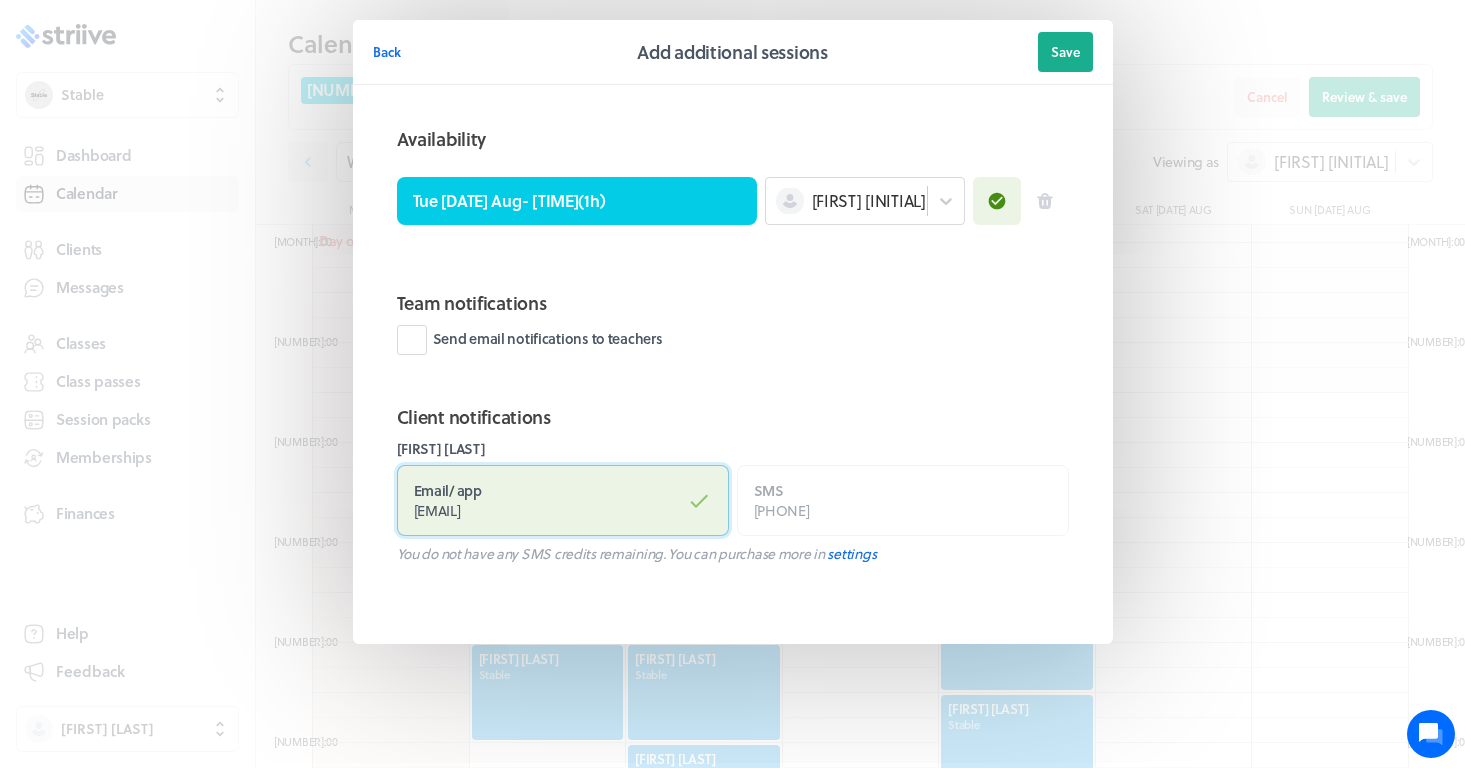 click on "Email / app [EMAIL]" at bounding box center [563, 500] 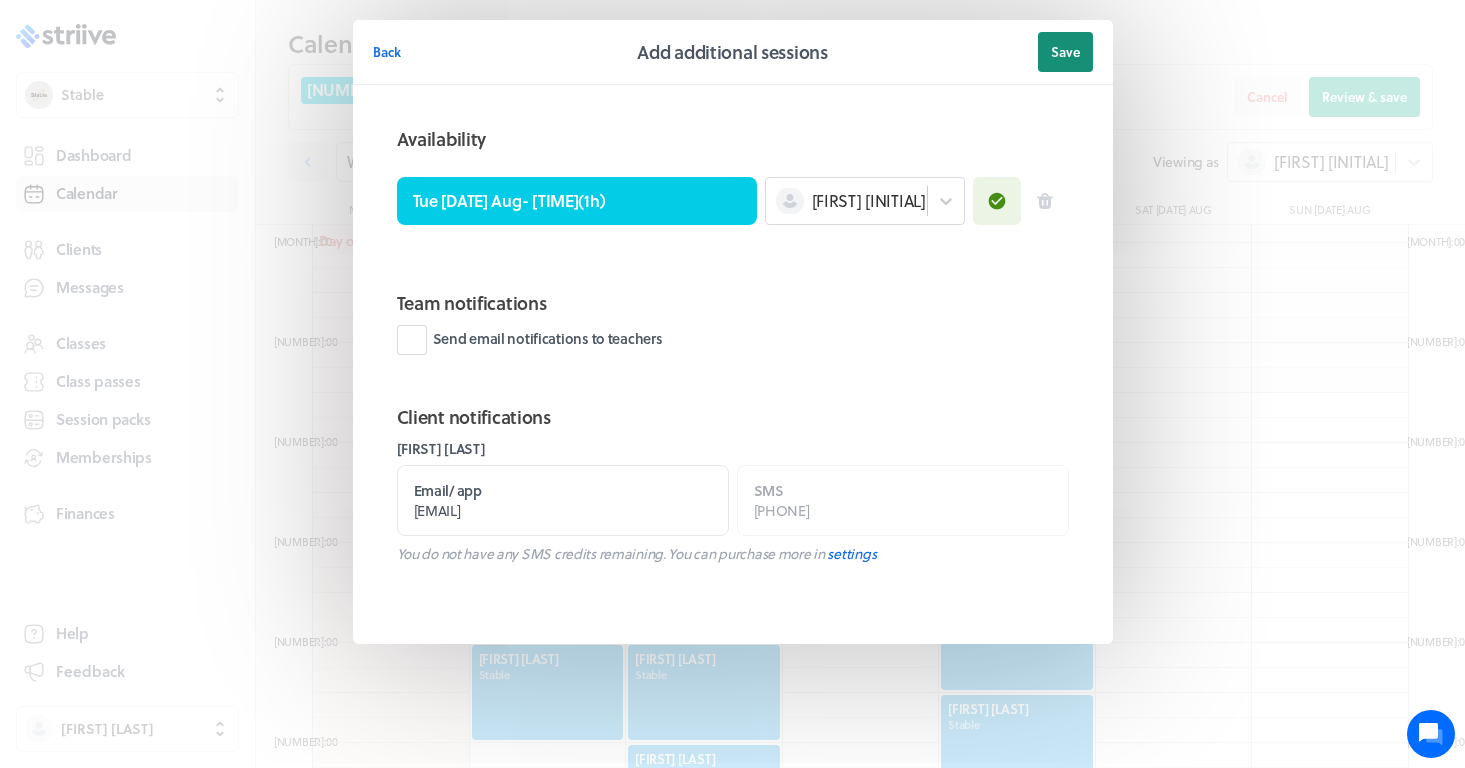 click on "Save" at bounding box center [1065, 52] 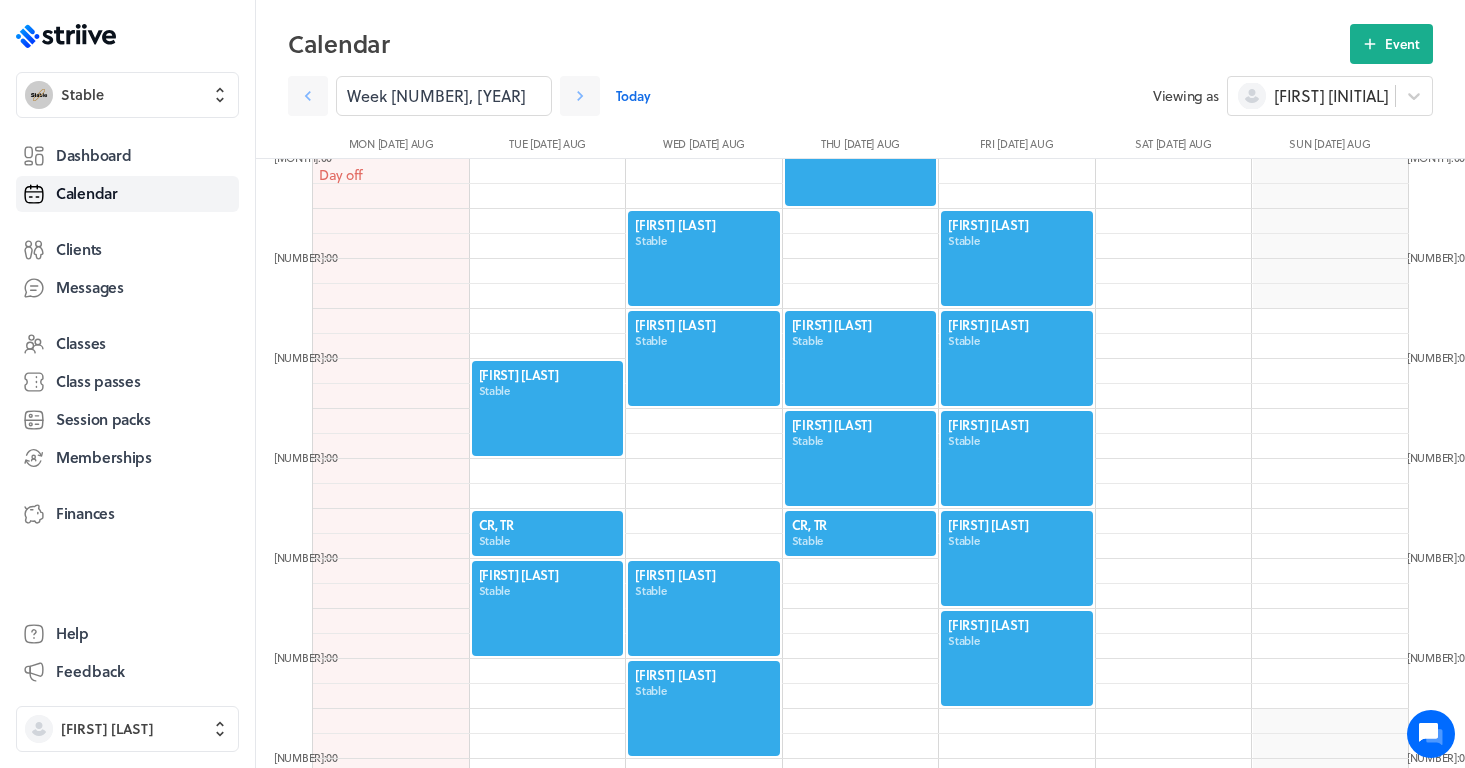 scroll, scrollTop: 692, scrollLeft: 0, axis: vertical 